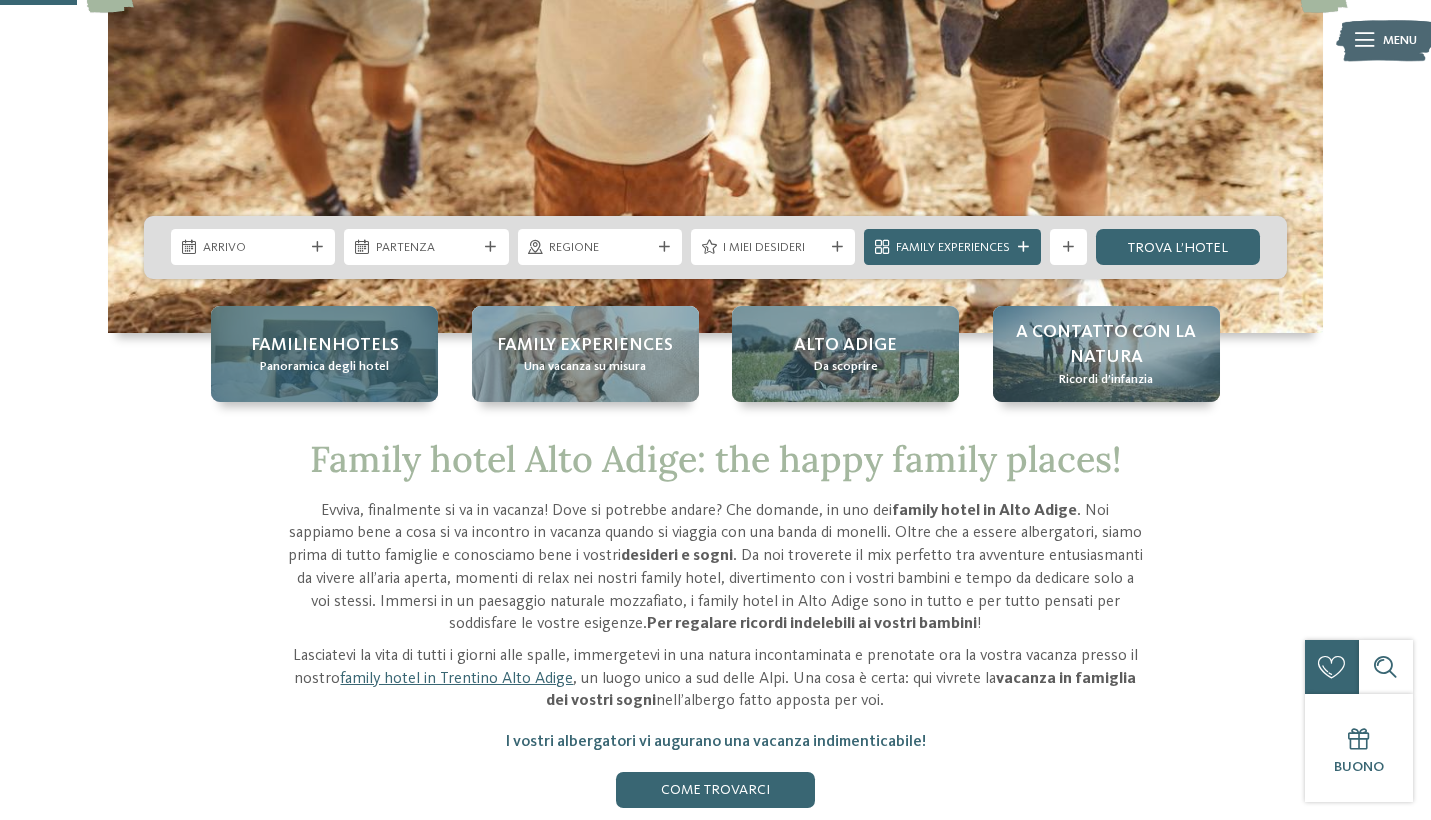 scroll, scrollTop: 442, scrollLeft: 0, axis: vertical 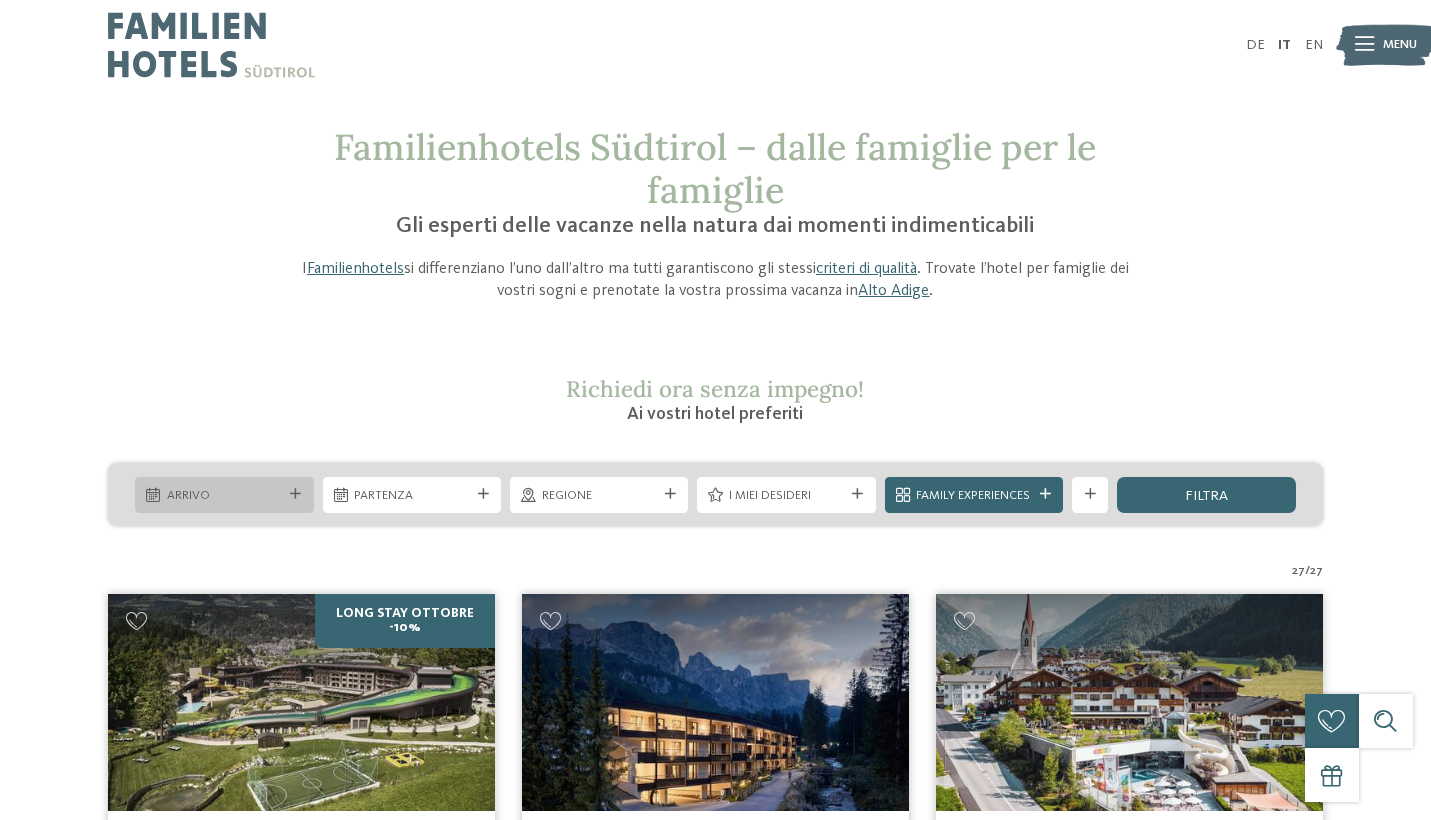 click on "Arrivo" at bounding box center (224, 496) 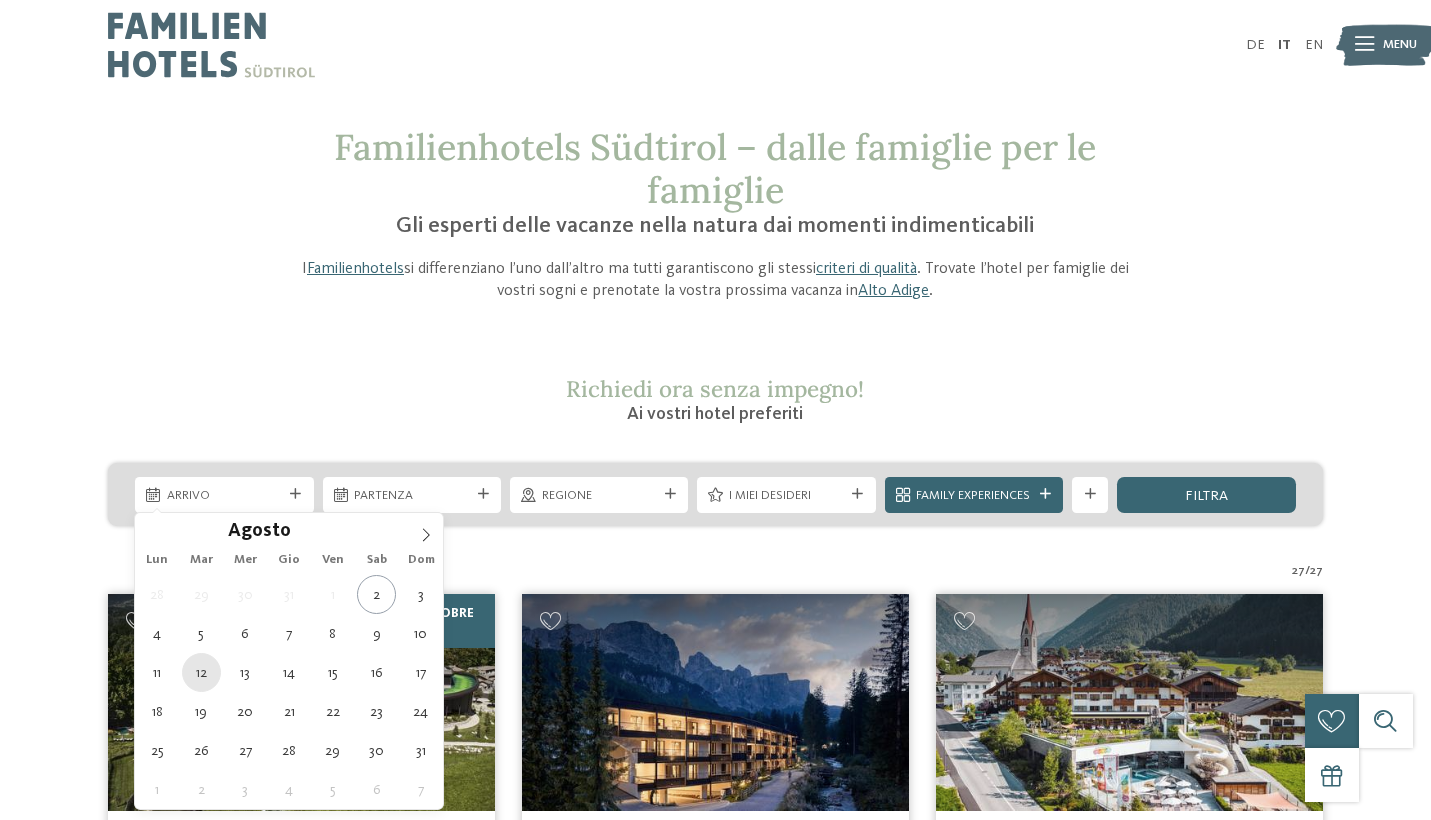 type on "12.08.2025" 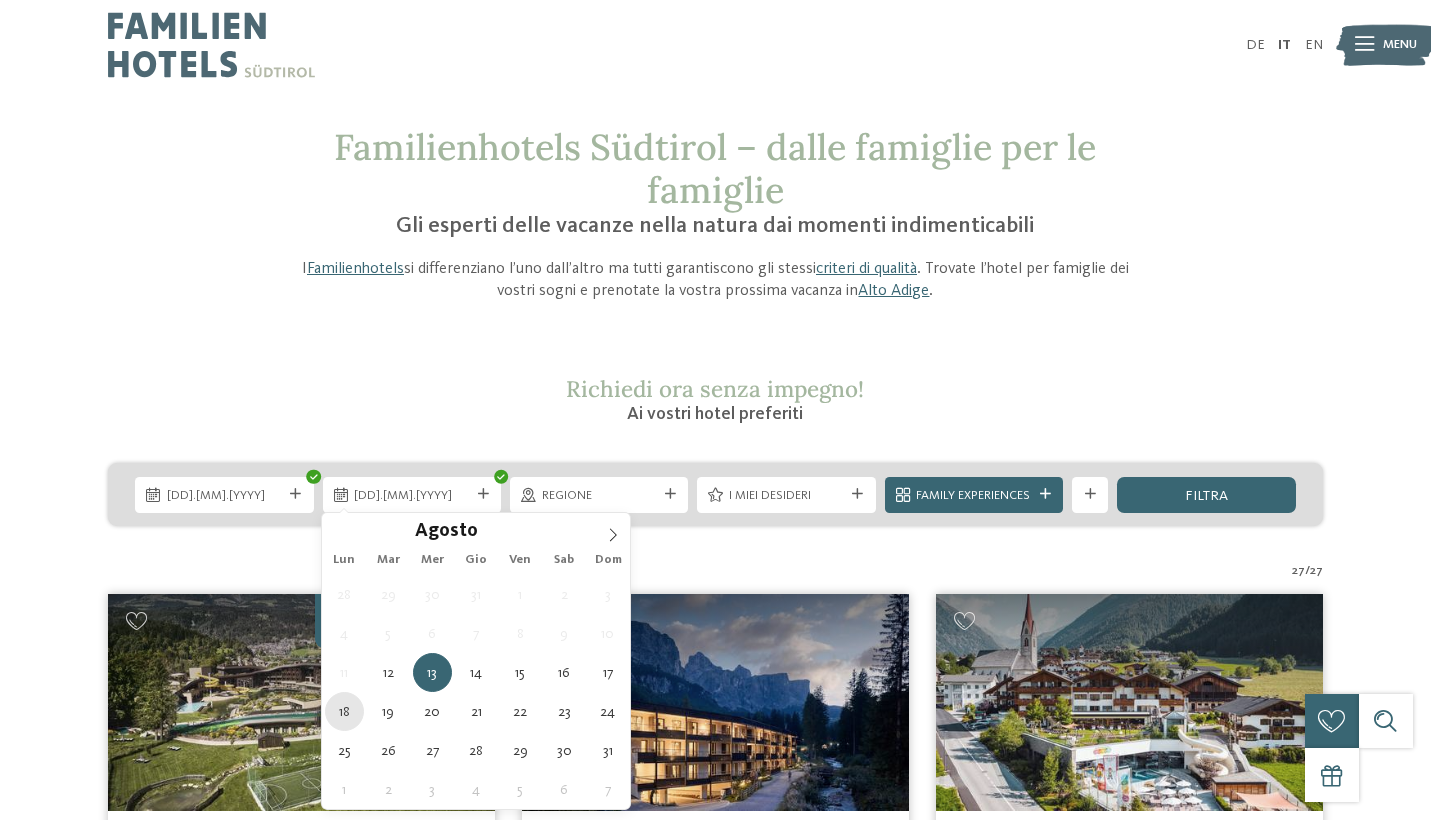 type on "18.08.2025" 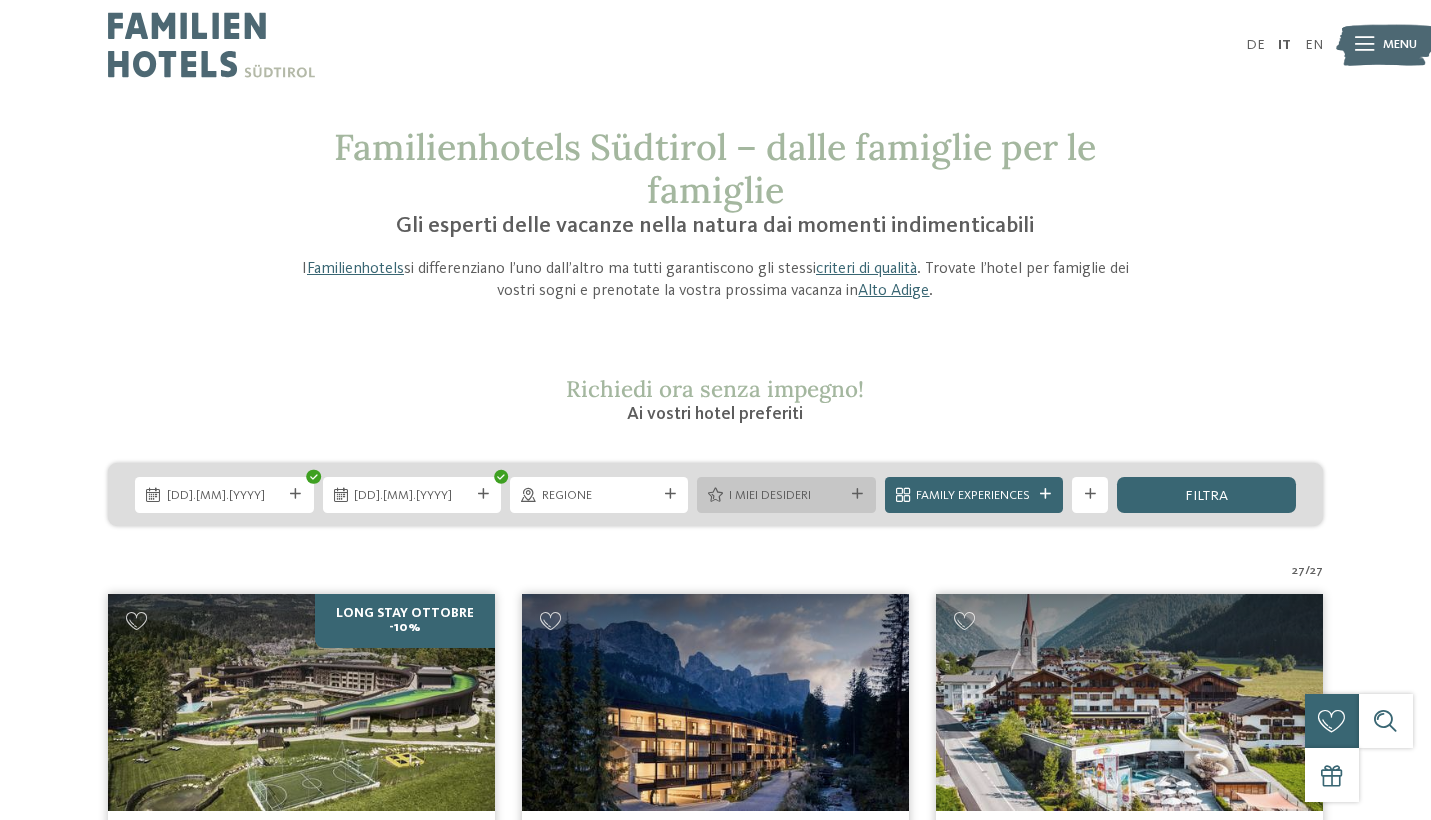 click at bounding box center [858, 494] 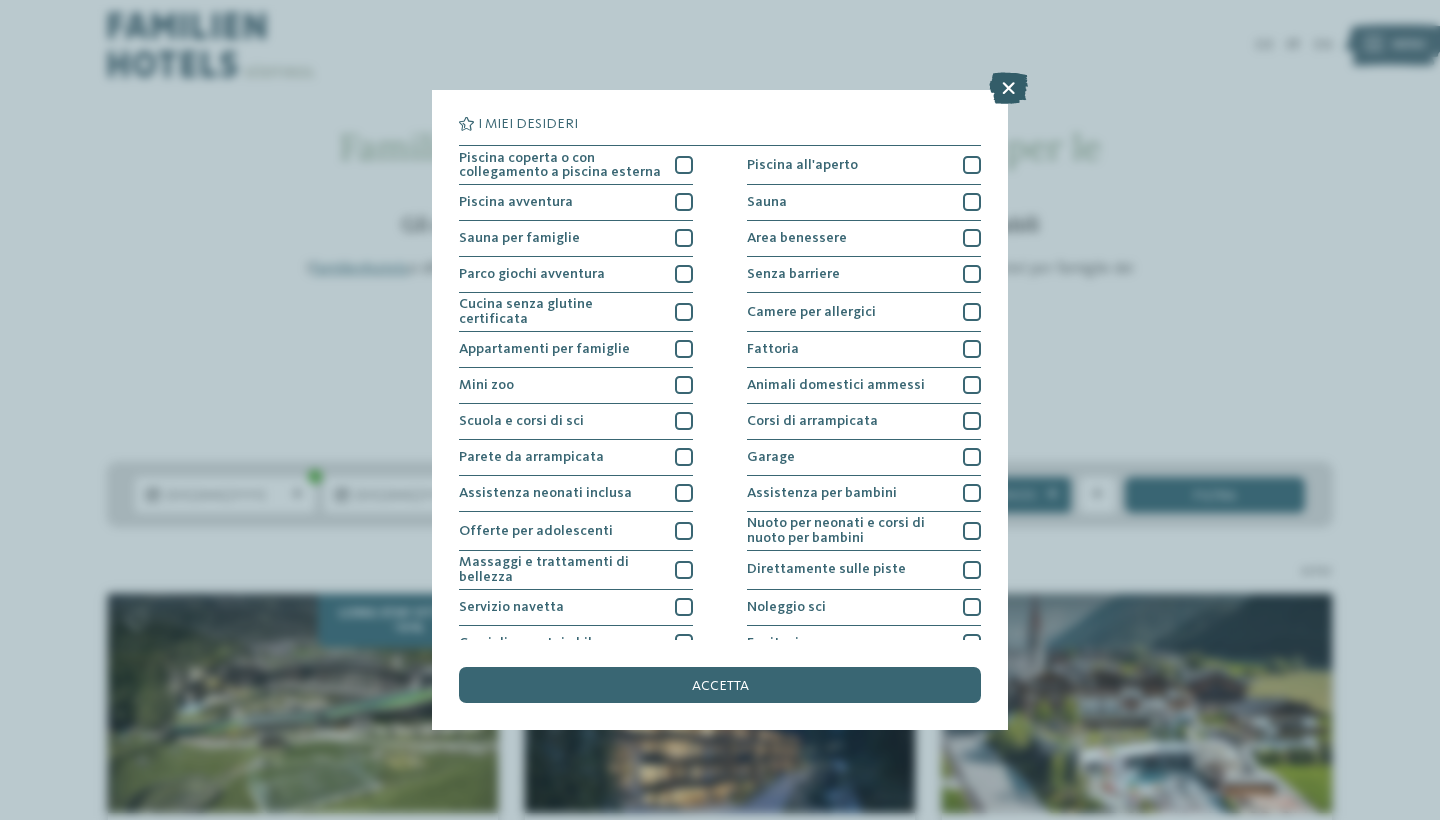 click at bounding box center (1008, 88) 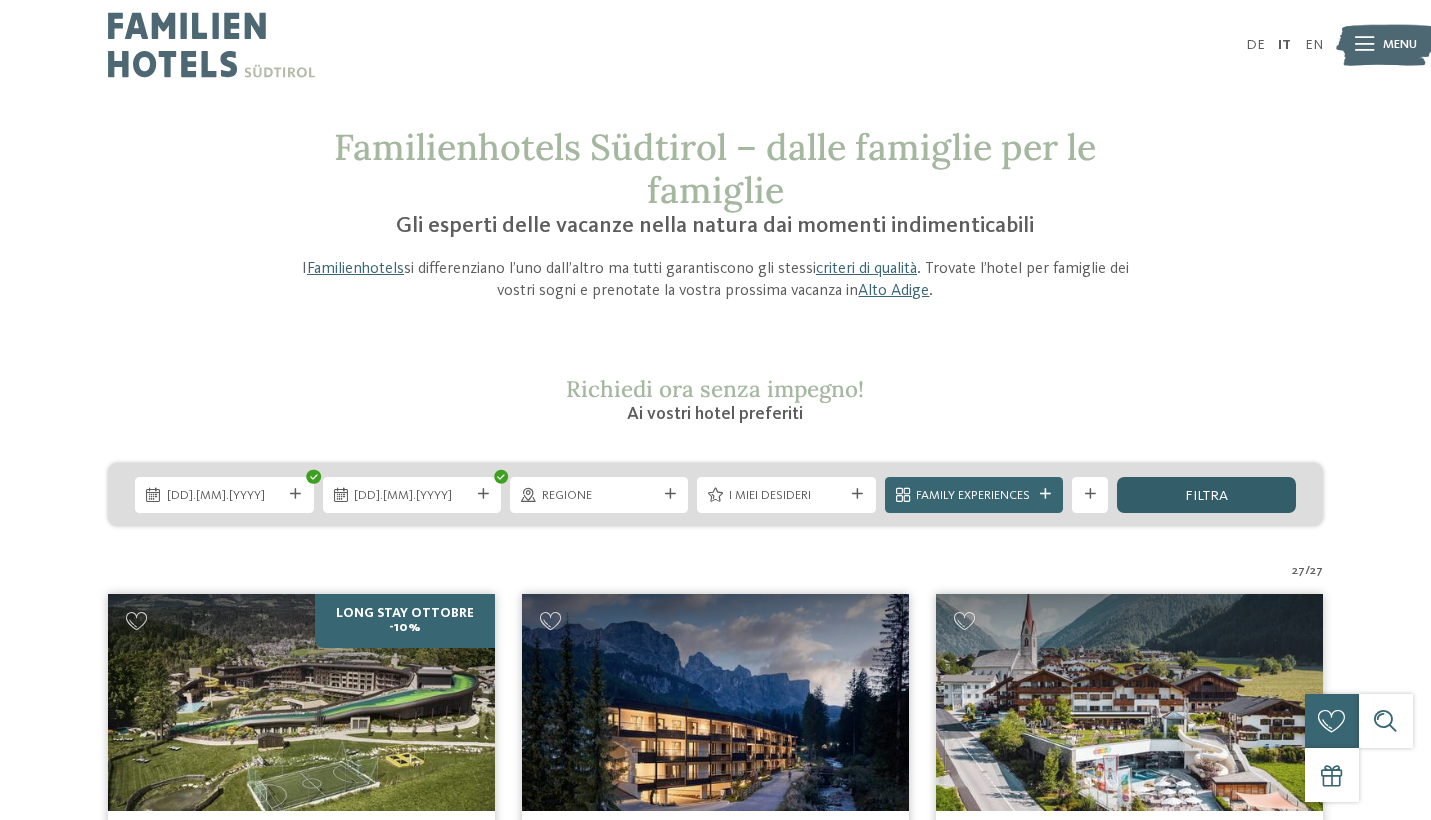 click on "filtra" at bounding box center [1206, 496] 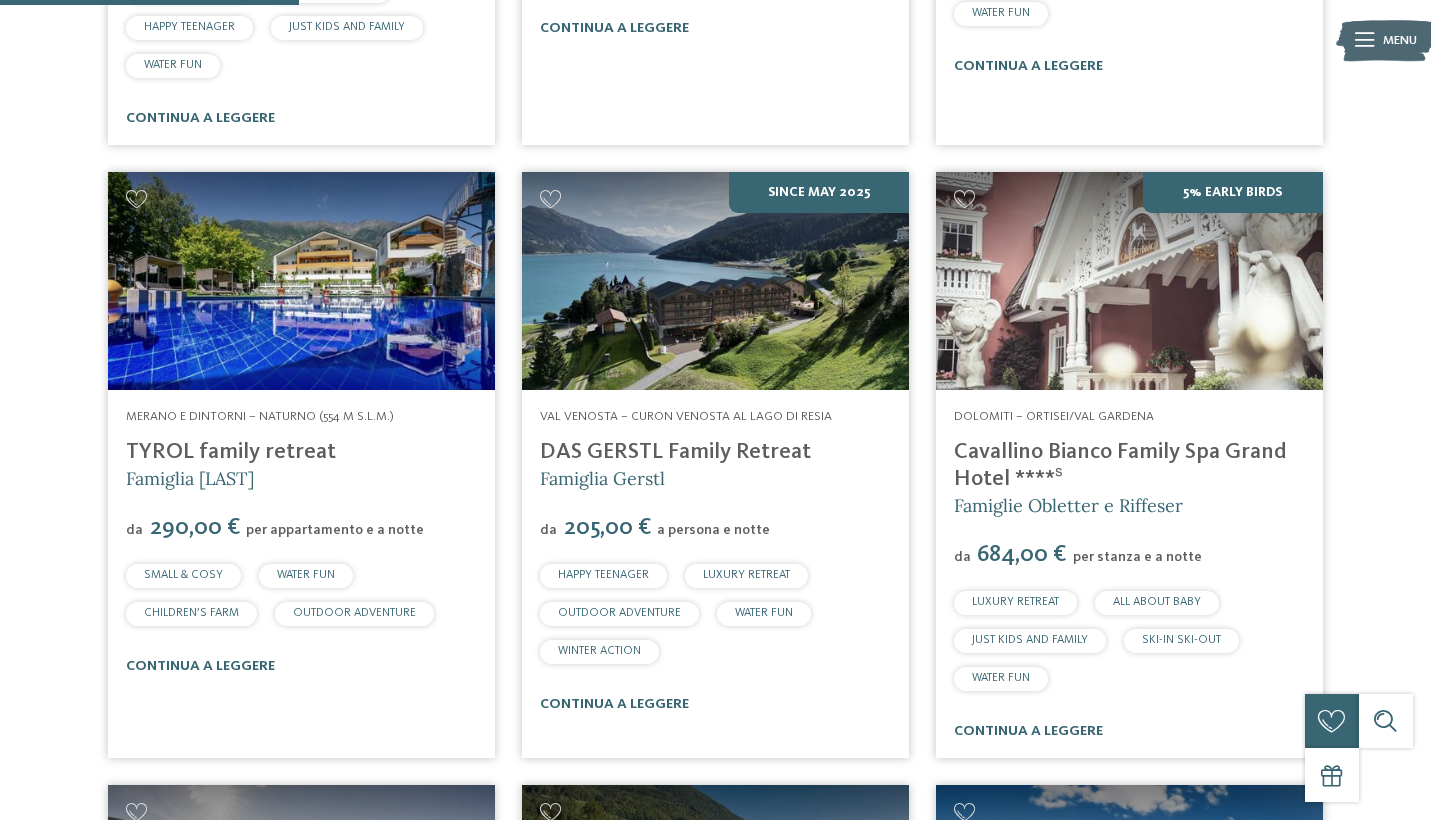 scroll, scrollTop: 1181, scrollLeft: 0, axis: vertical 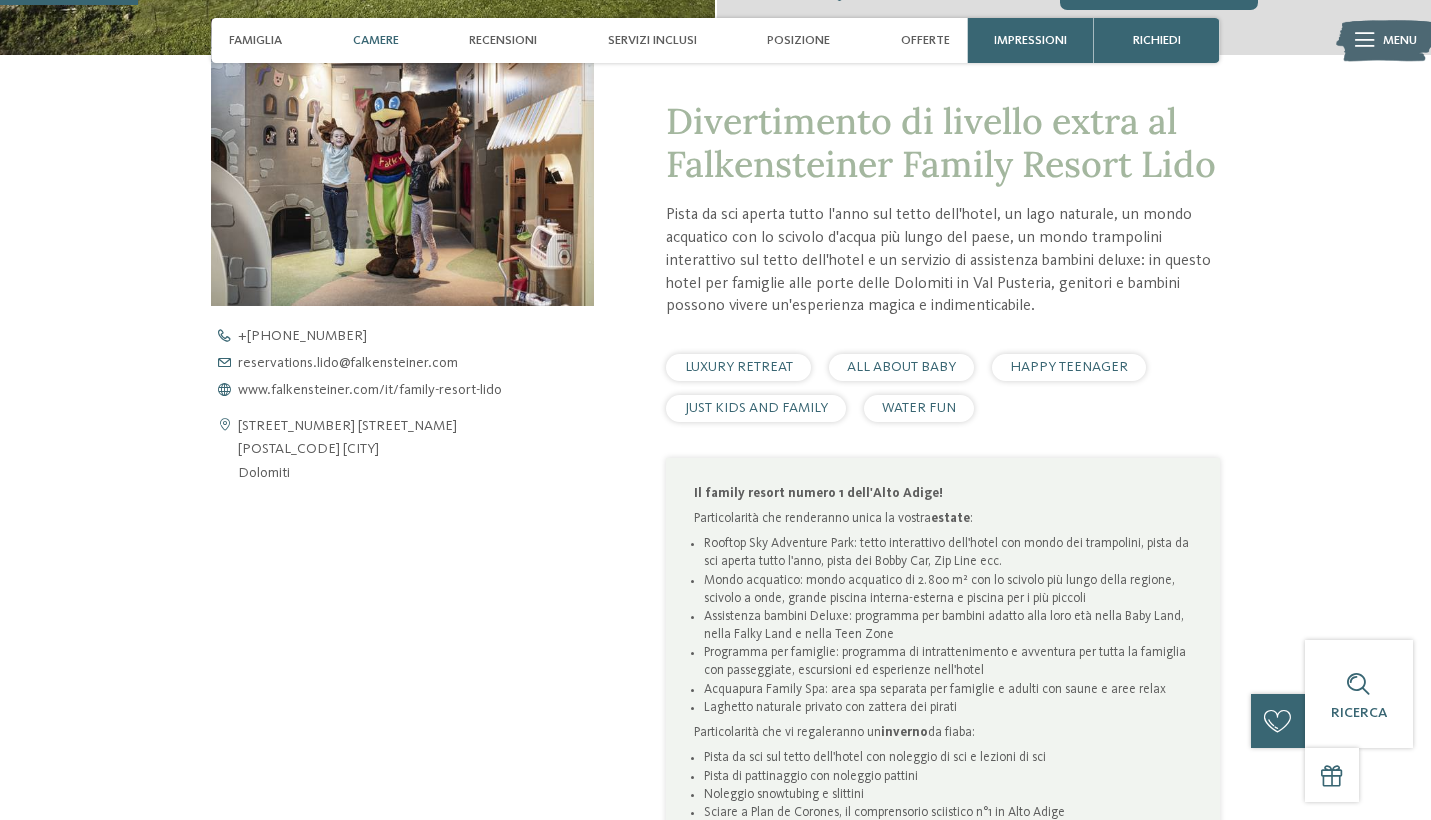 click on "Camere" at bounding box center [376, 40] 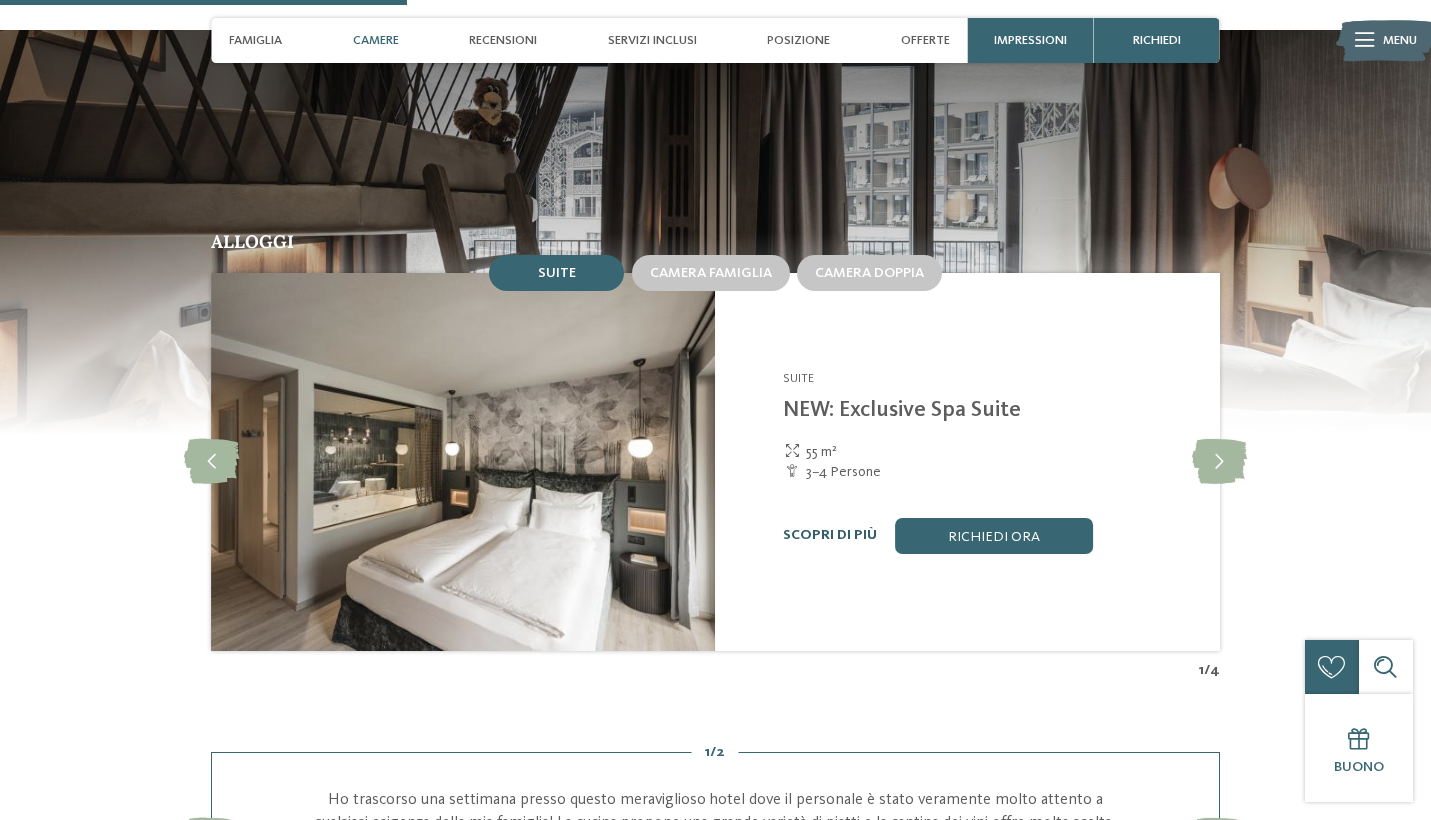 scroll, scrollTop: 1744, scrollLeft: 0, axis: vertical 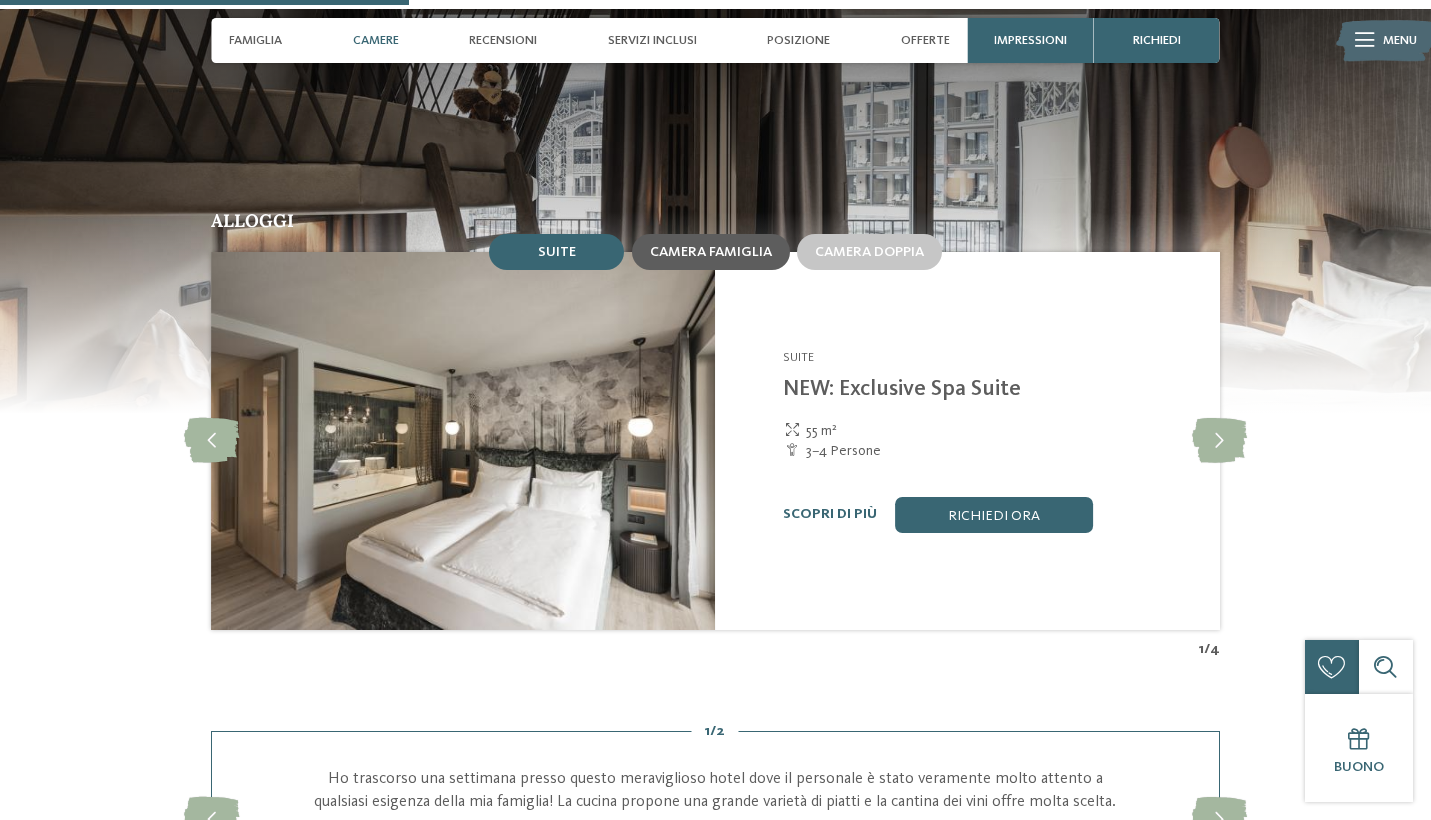 click on "Camera famiglia" at bounding box center [711, 252] 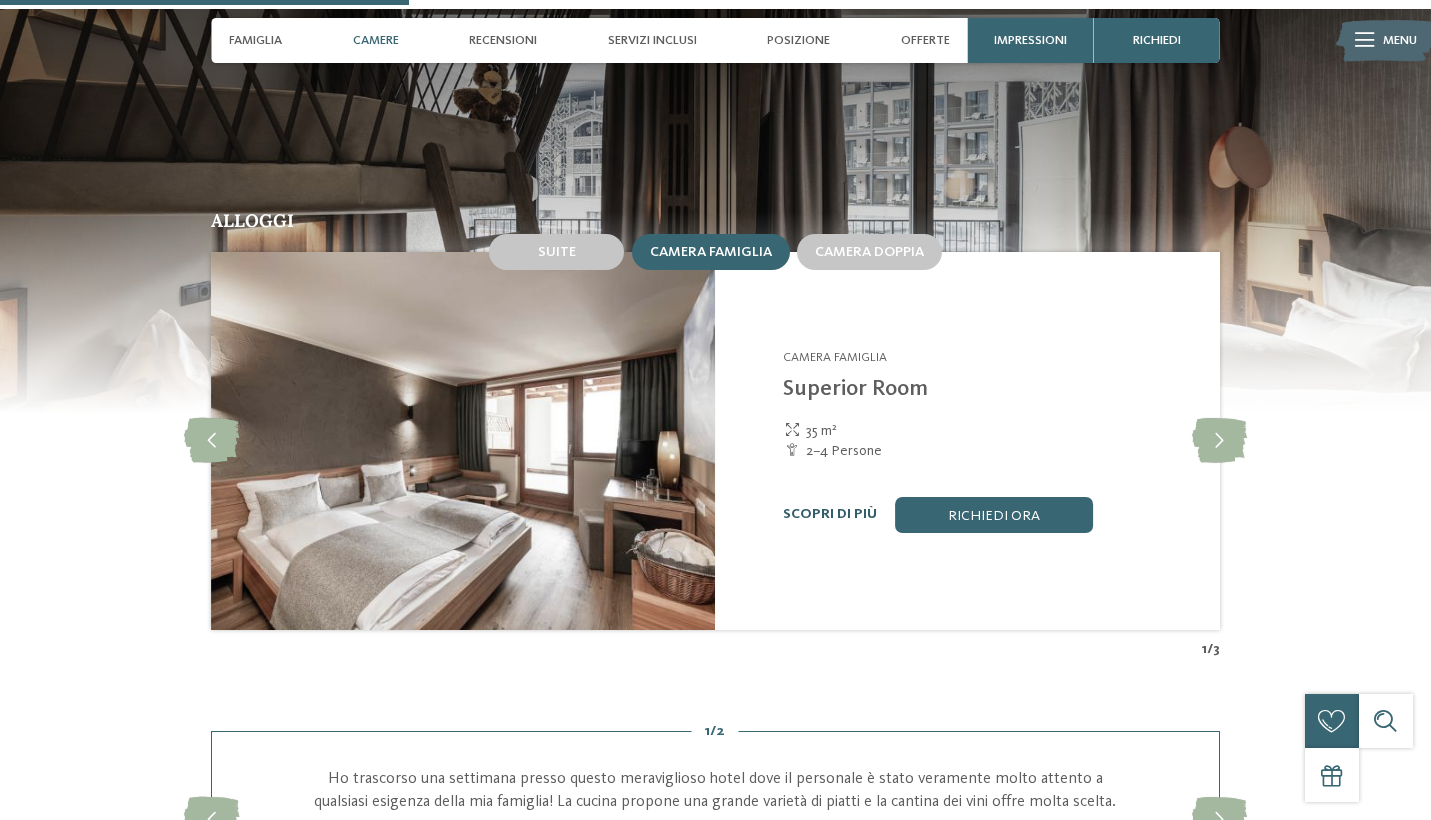 click on "Scopri di più" at bounding box center [830, 514] 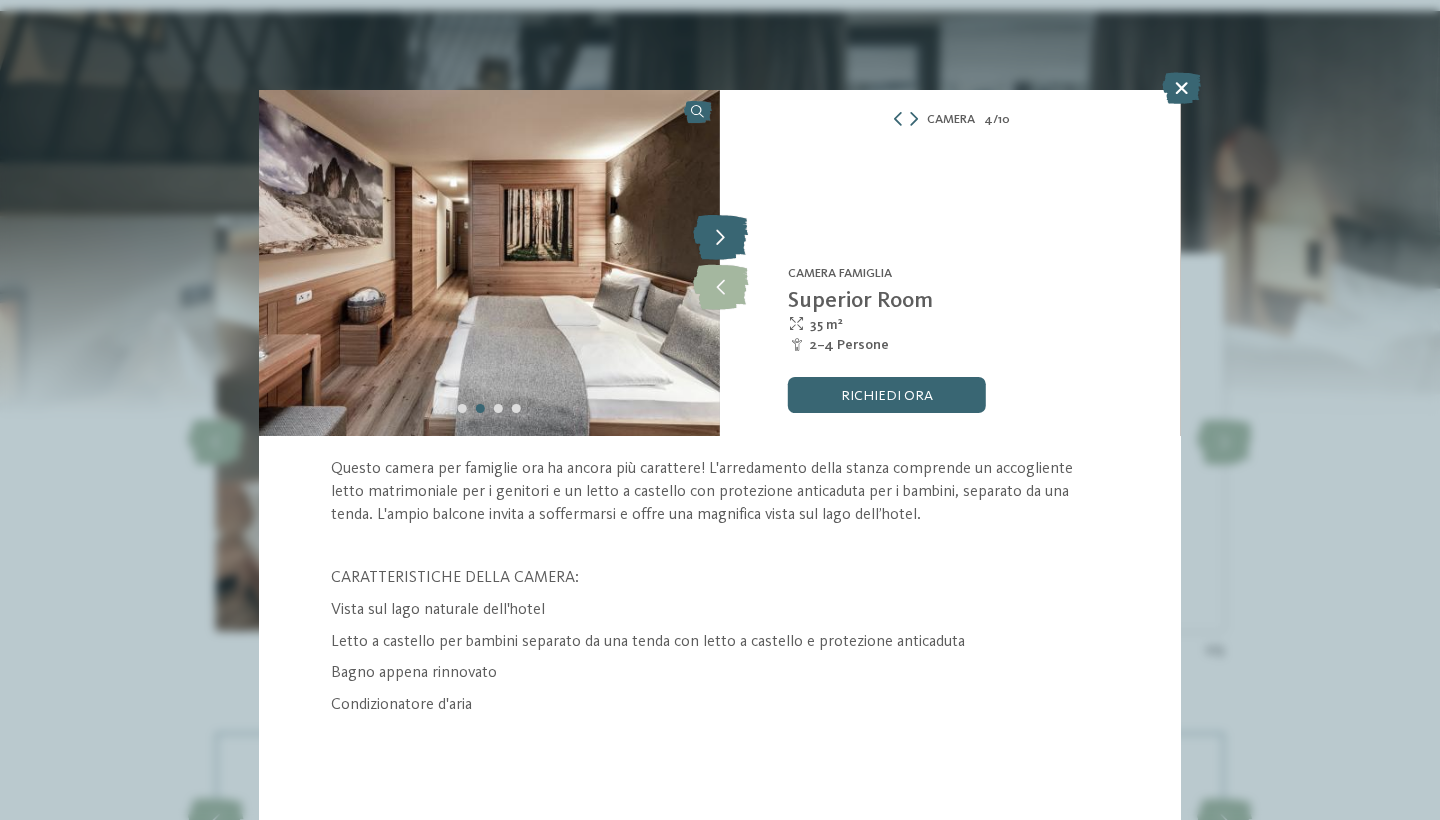 click at bounding box center (720, 238) 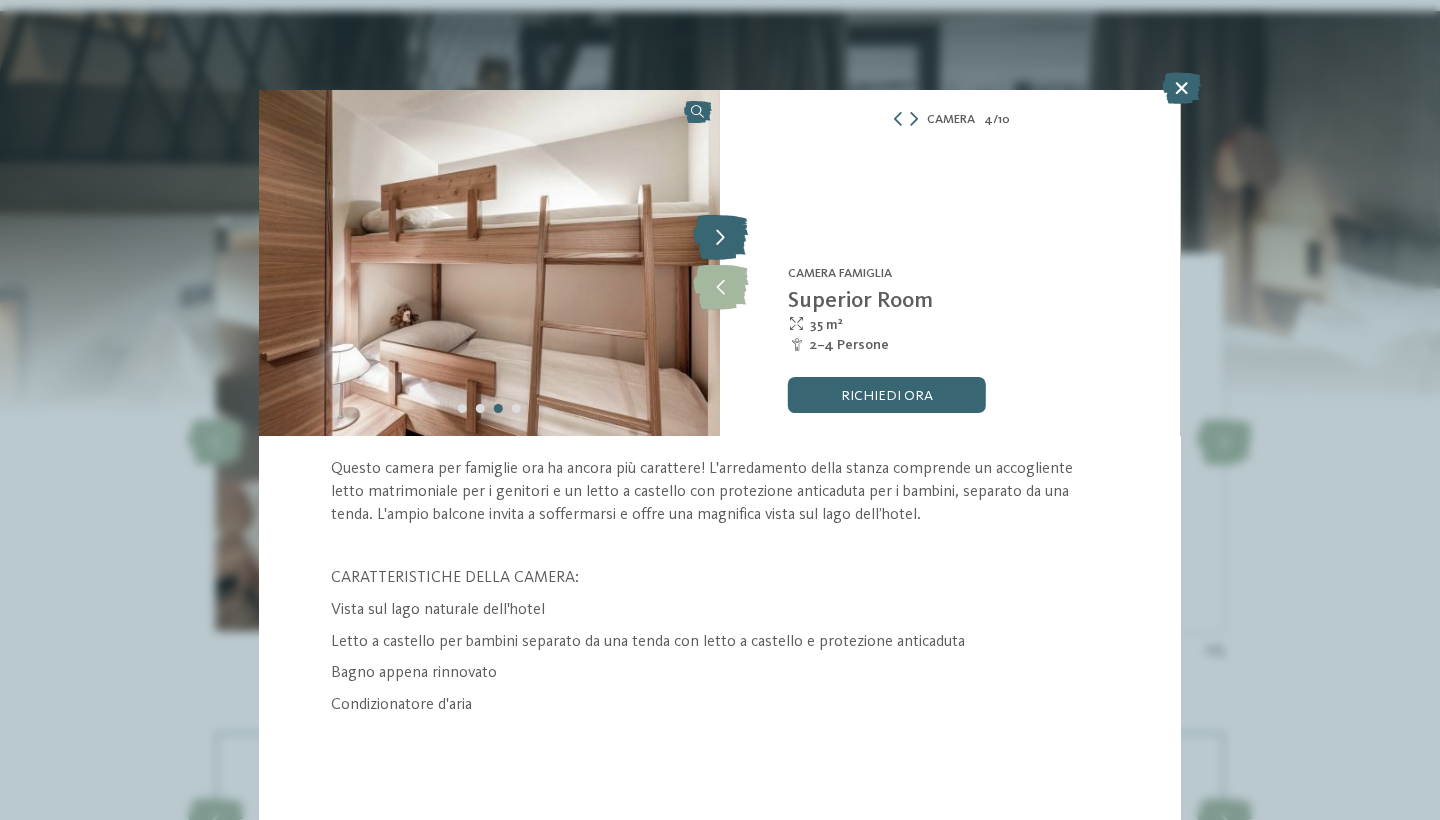click at bounding box center [720, 238] 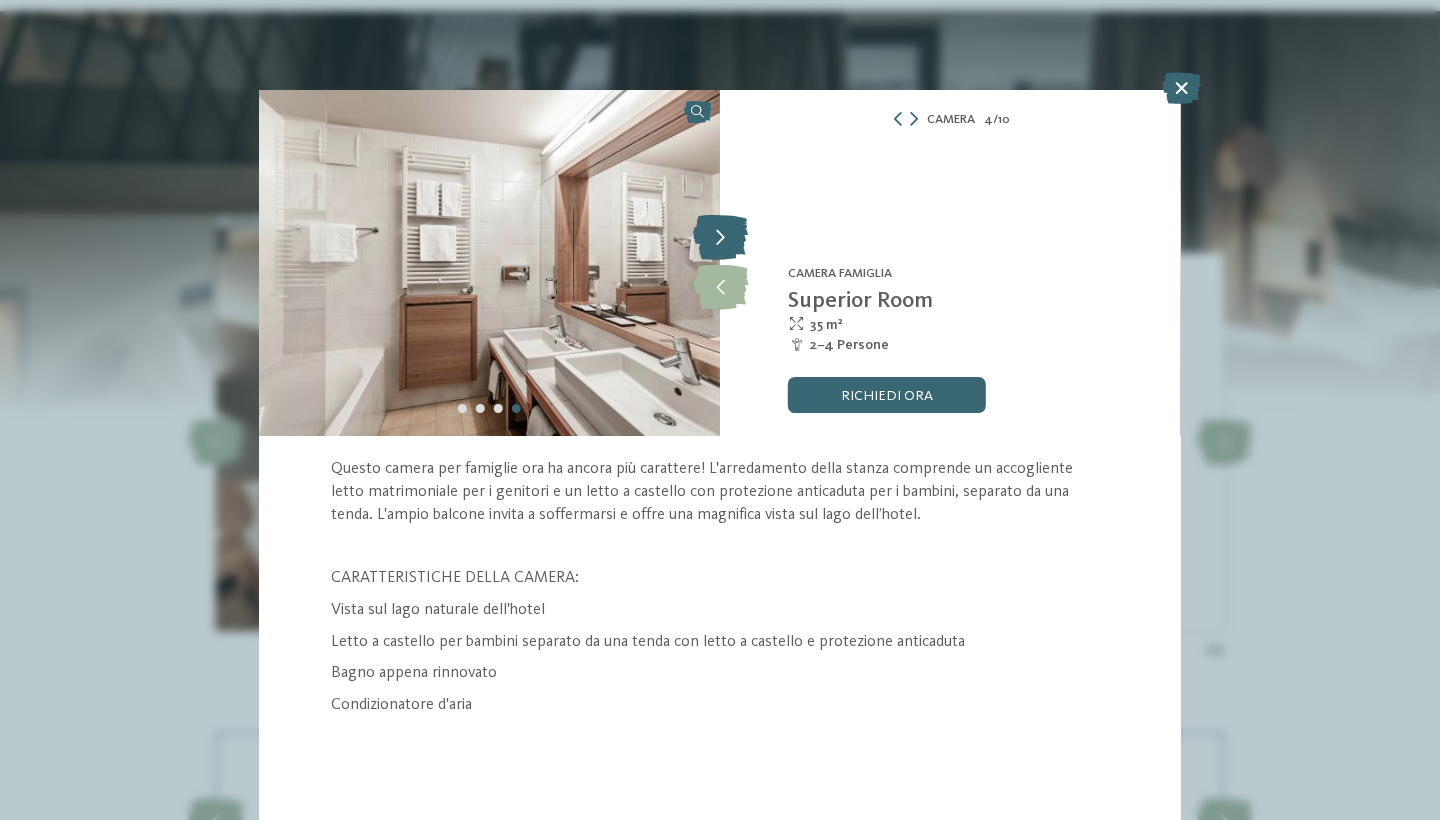 click at bounding box center (720, 238) 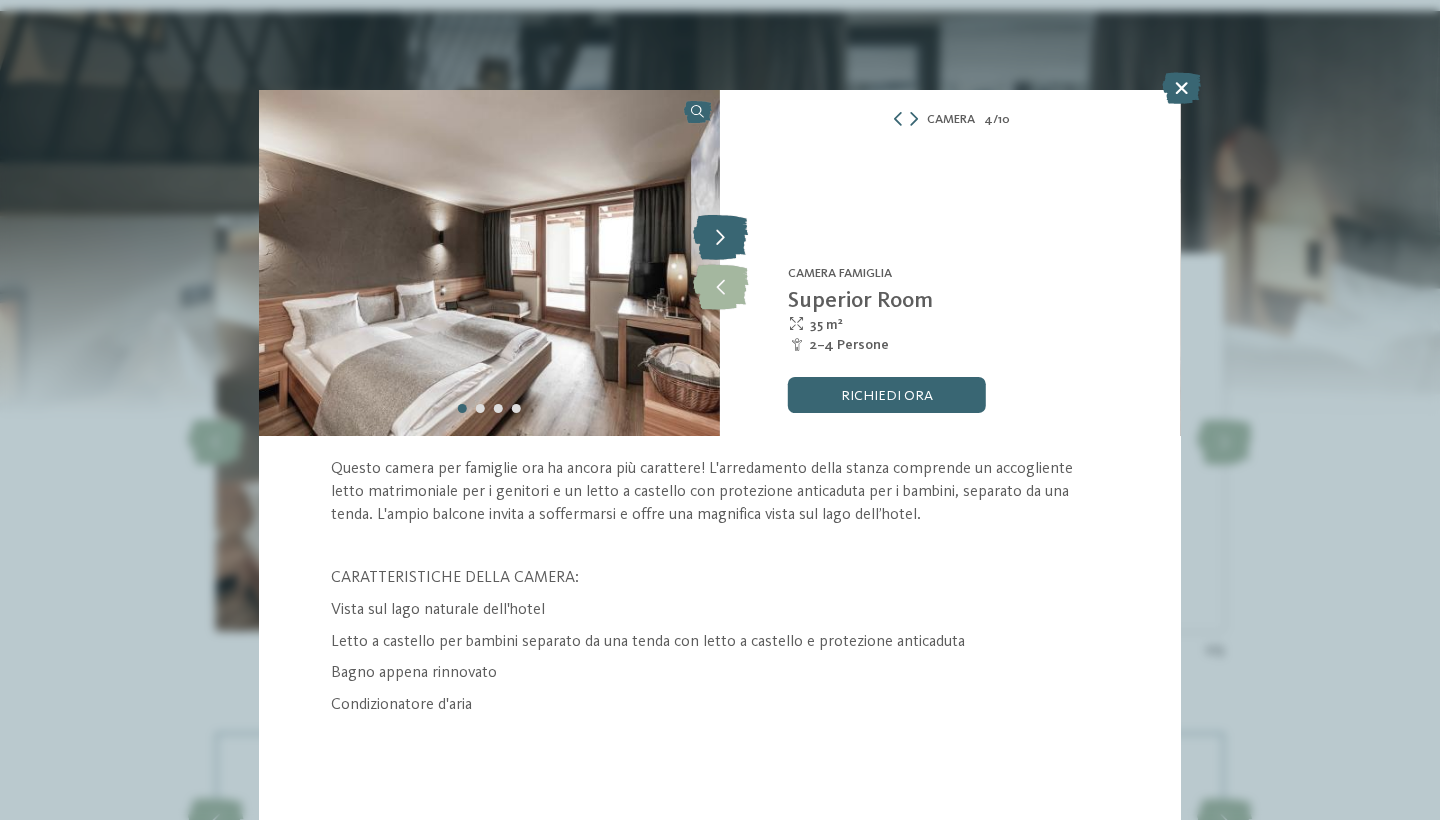 click at bounding box center (720, 238) 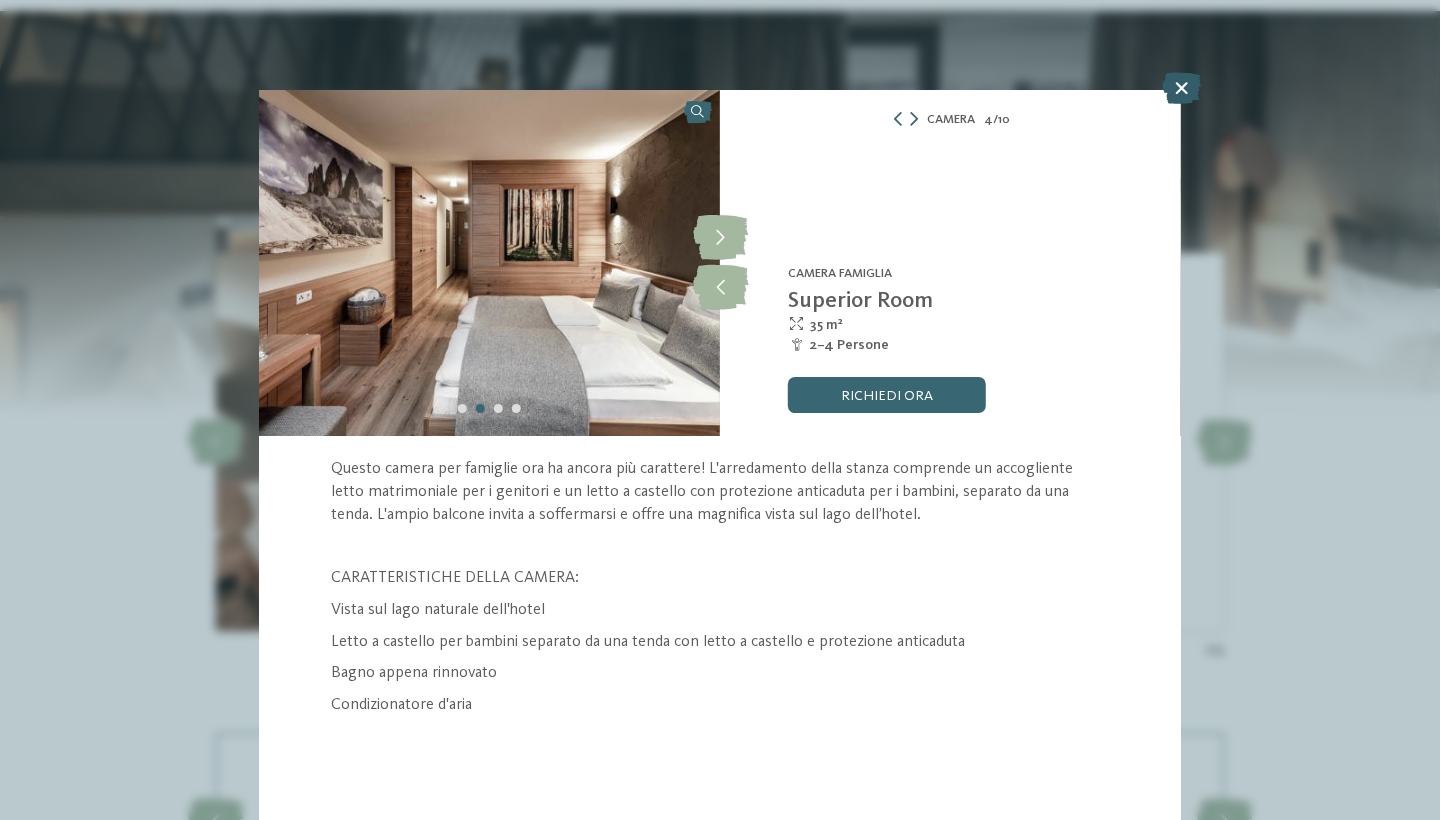 click at bounding box center (1181, 88) 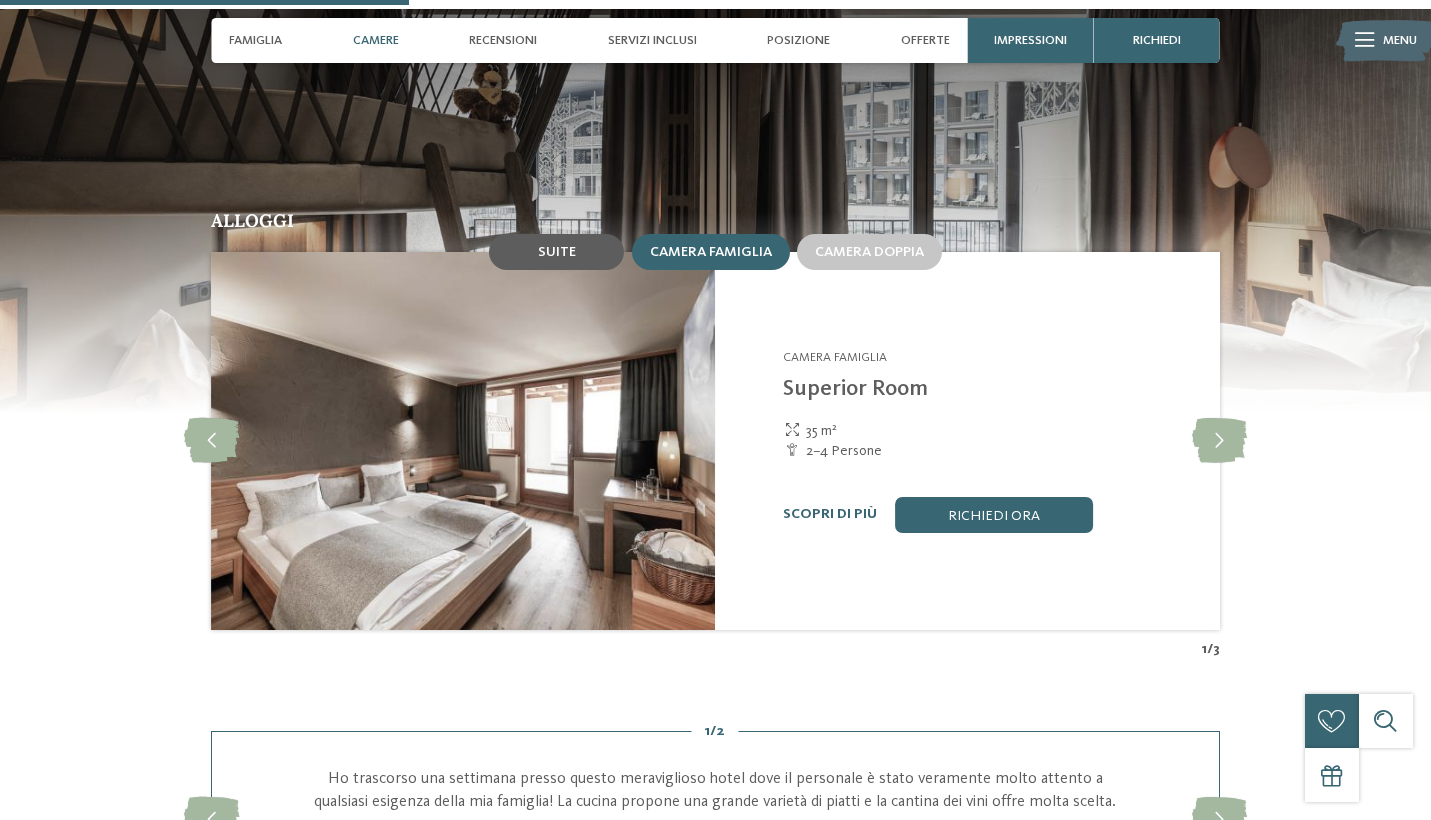 click on "Suite" at bounding box center (557, 252) 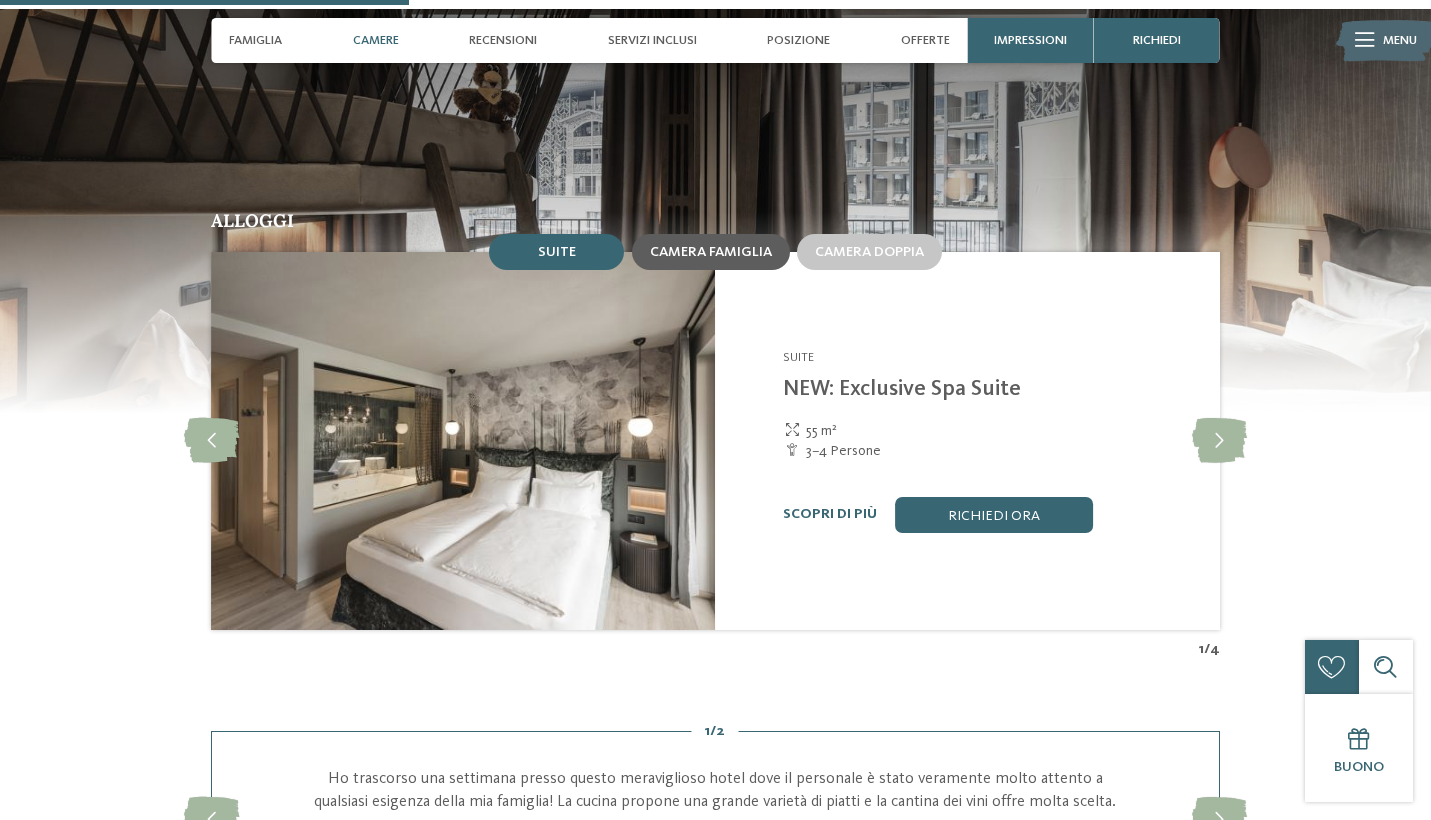 click on "Camera famiglia" at bounding box center [711, 252] 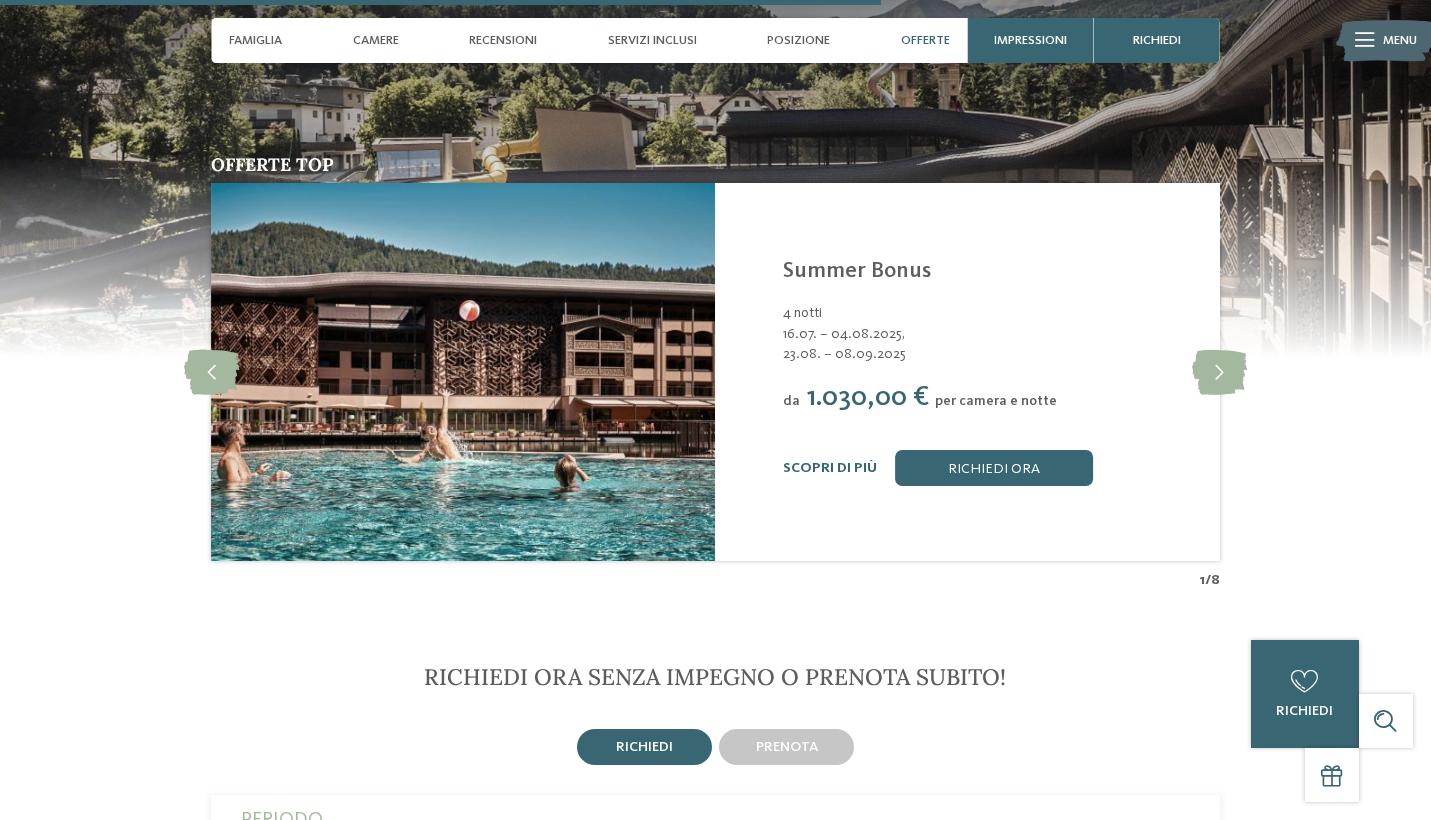 scroll, scrollTop: 3759, scrollLeft: 0, axis: vertical 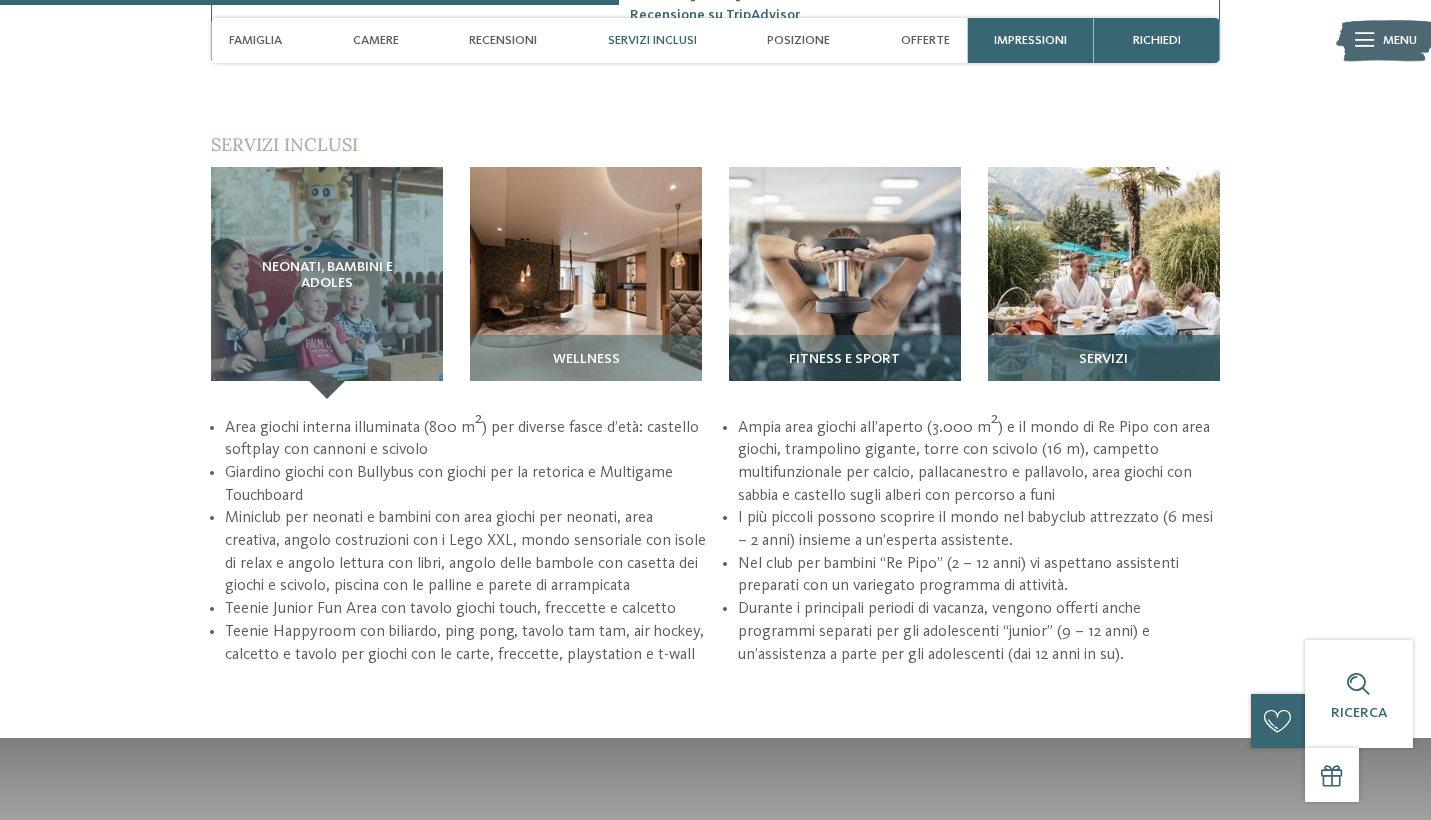 click on "Servizi" at bounding box center [1104, 366] 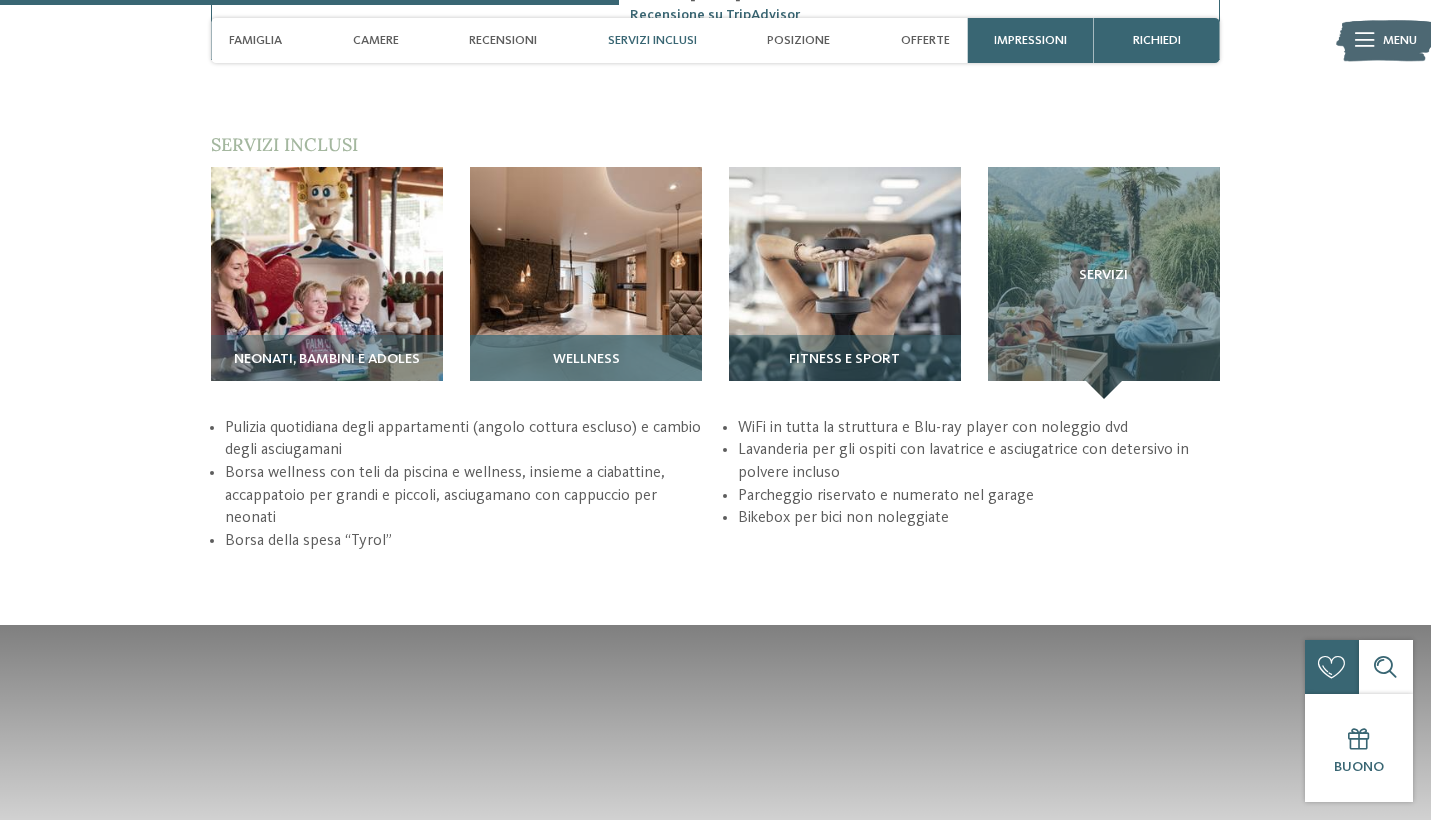 click on "Wellness" at bounding box center (586, 366) 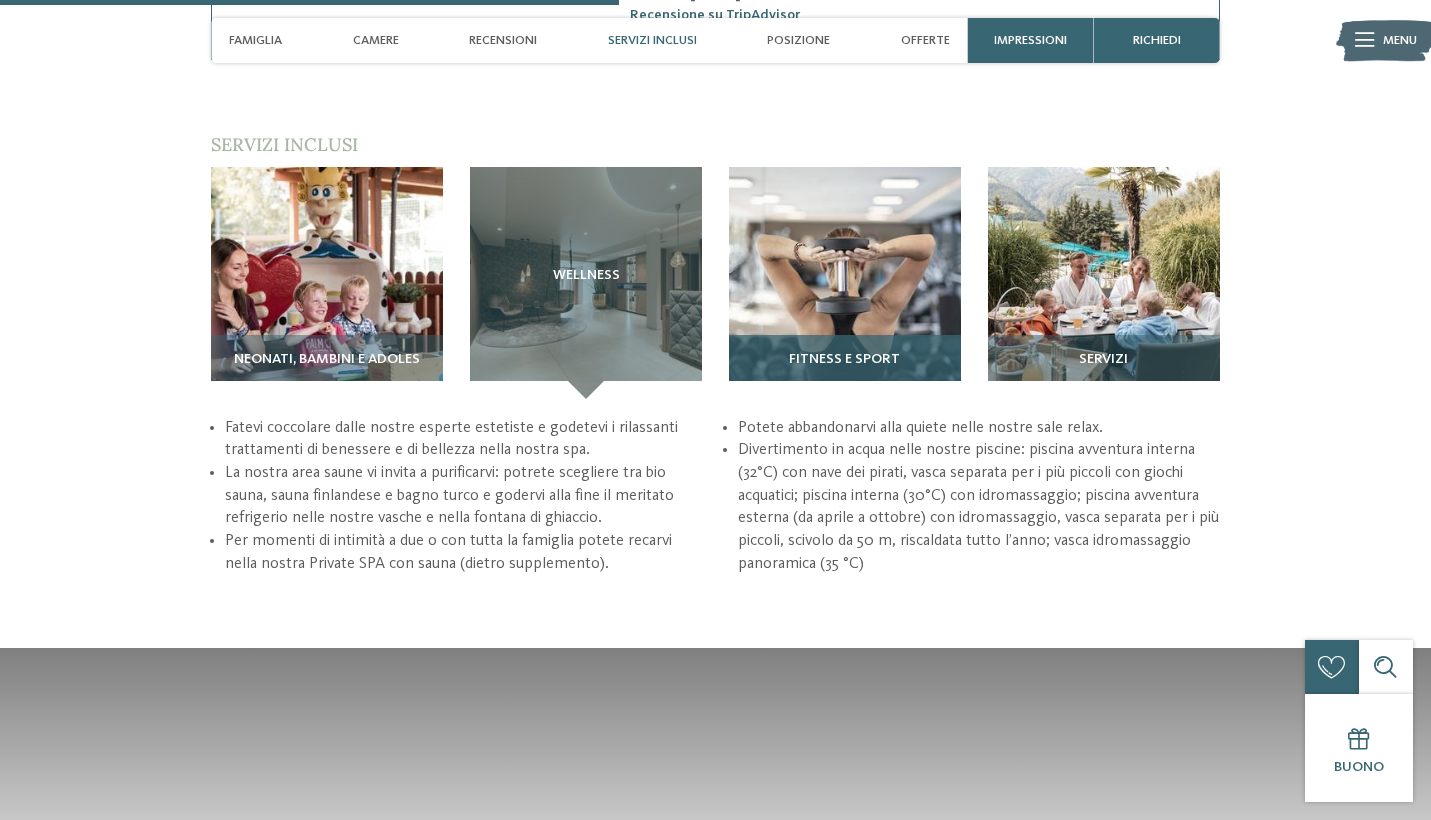 click at bounding box center (845, 283) 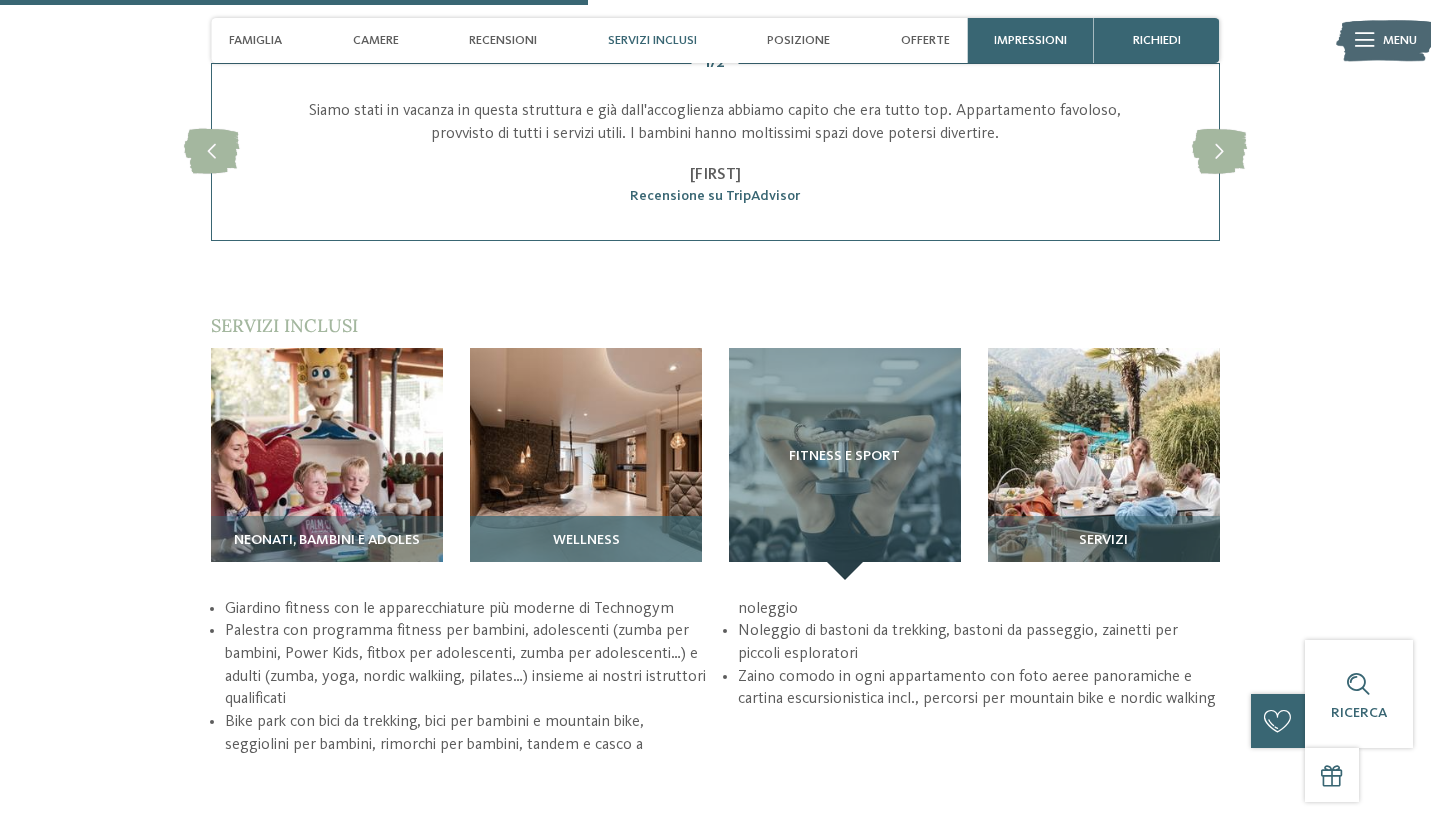 scroll, scrollTop: 2150, scrollLeft: 0, axis: vertical 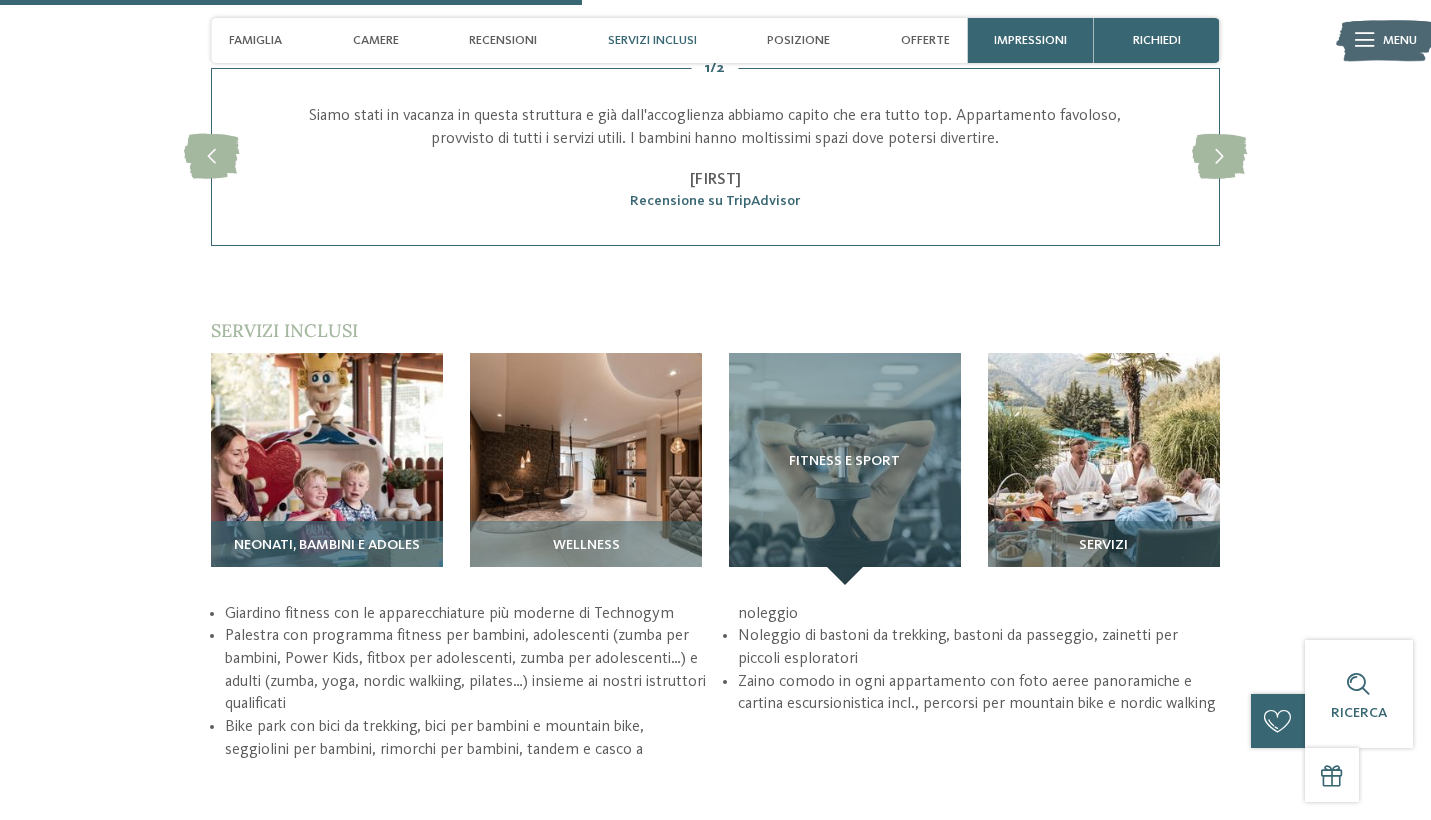 click at bounding box center (327, 469) 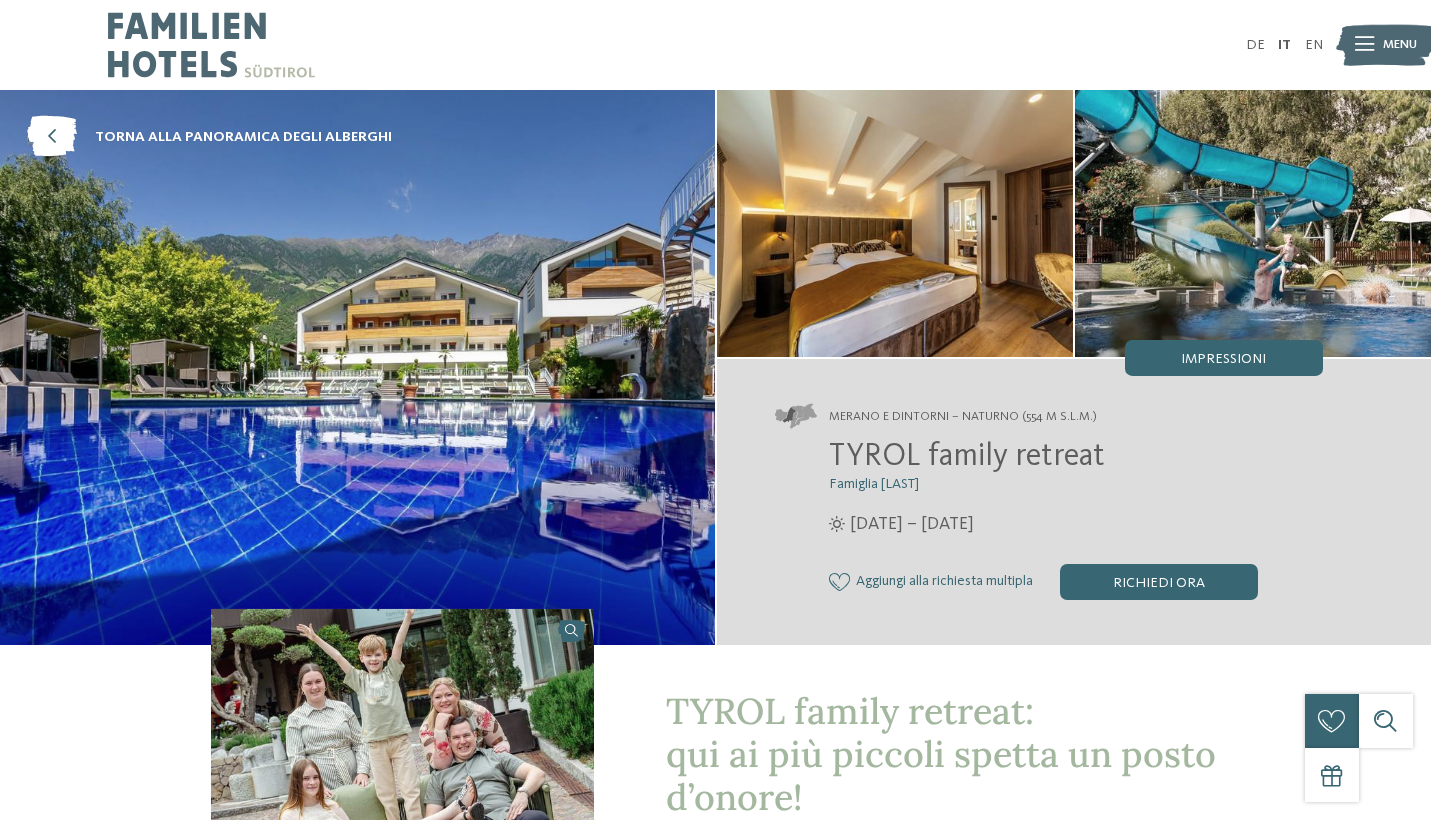 scroll, scrollTop: 0, scrollLeft: 0, axis: both 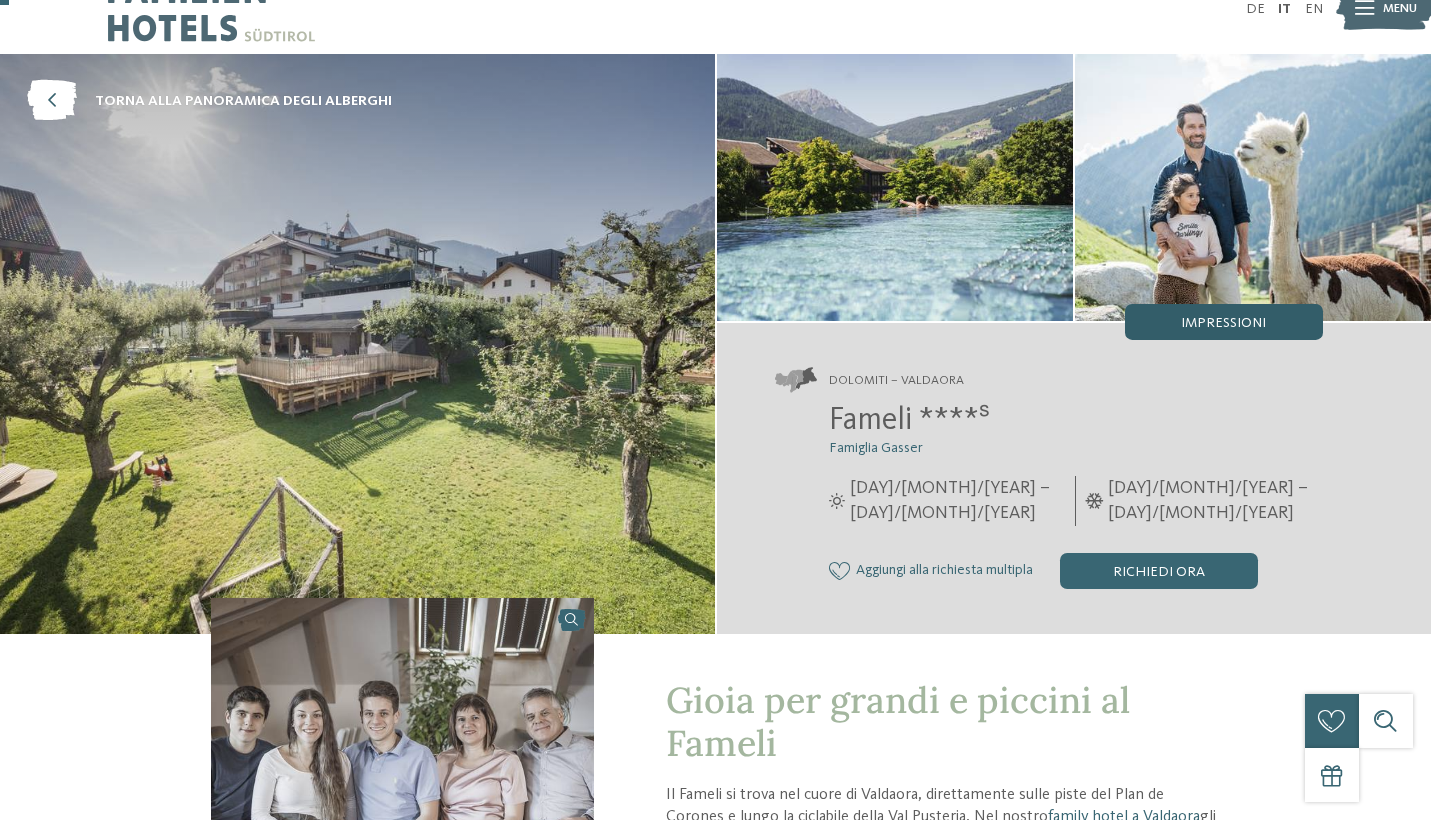 click on "Impressioni" at bounding box center [1223, 323] 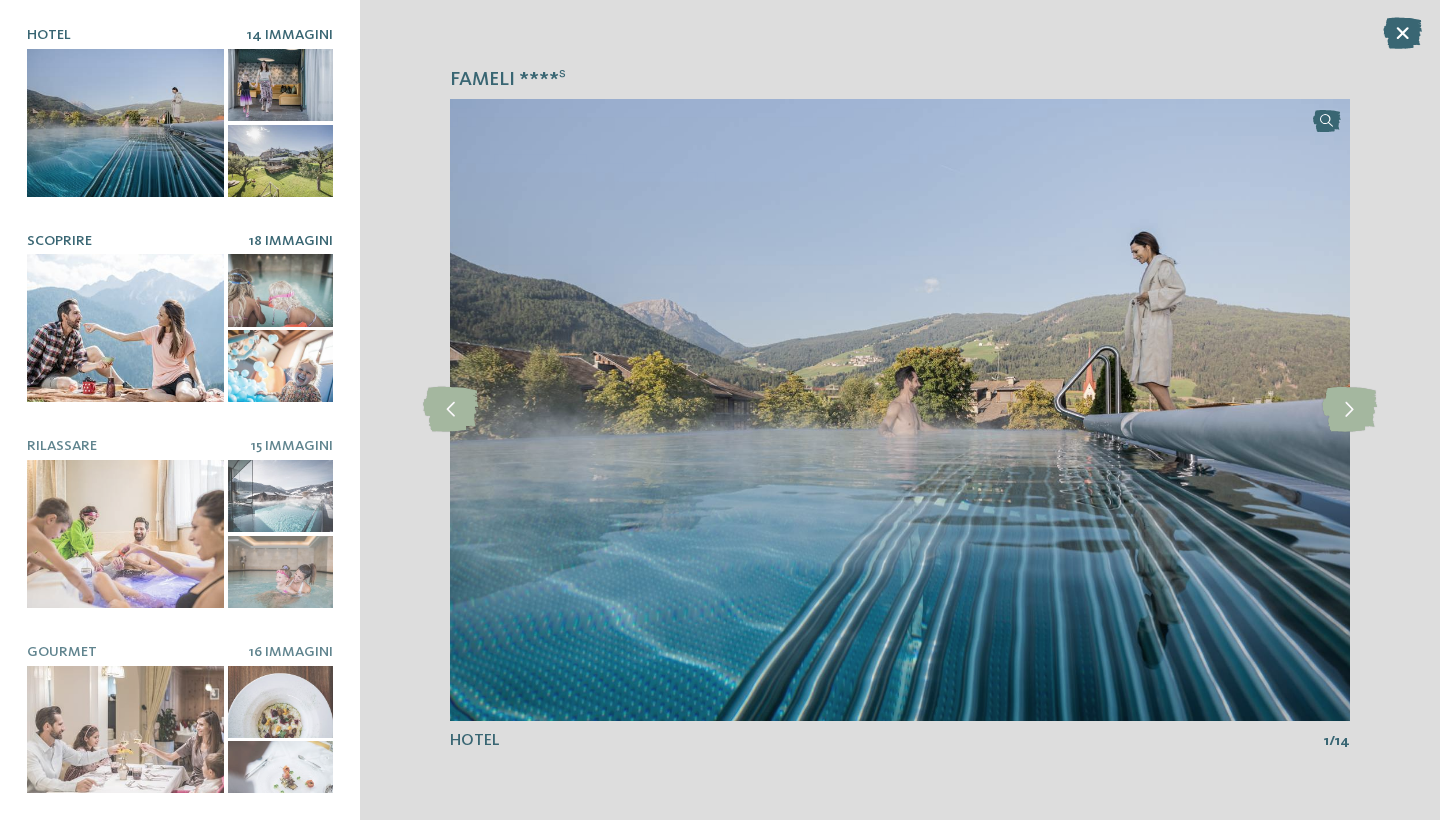 click at bounding box center (280, 366) 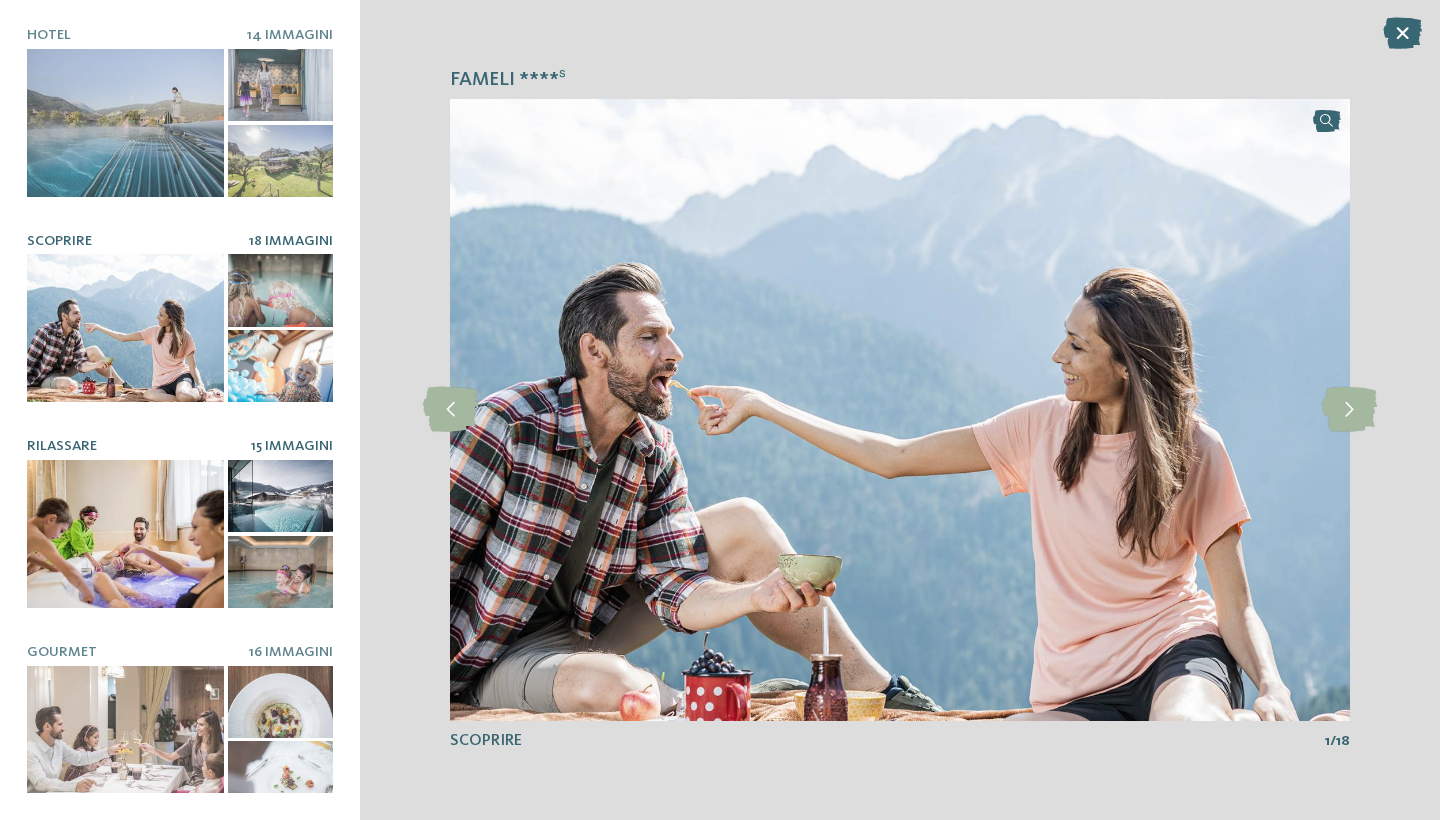 click at bounding box center [280, 496] 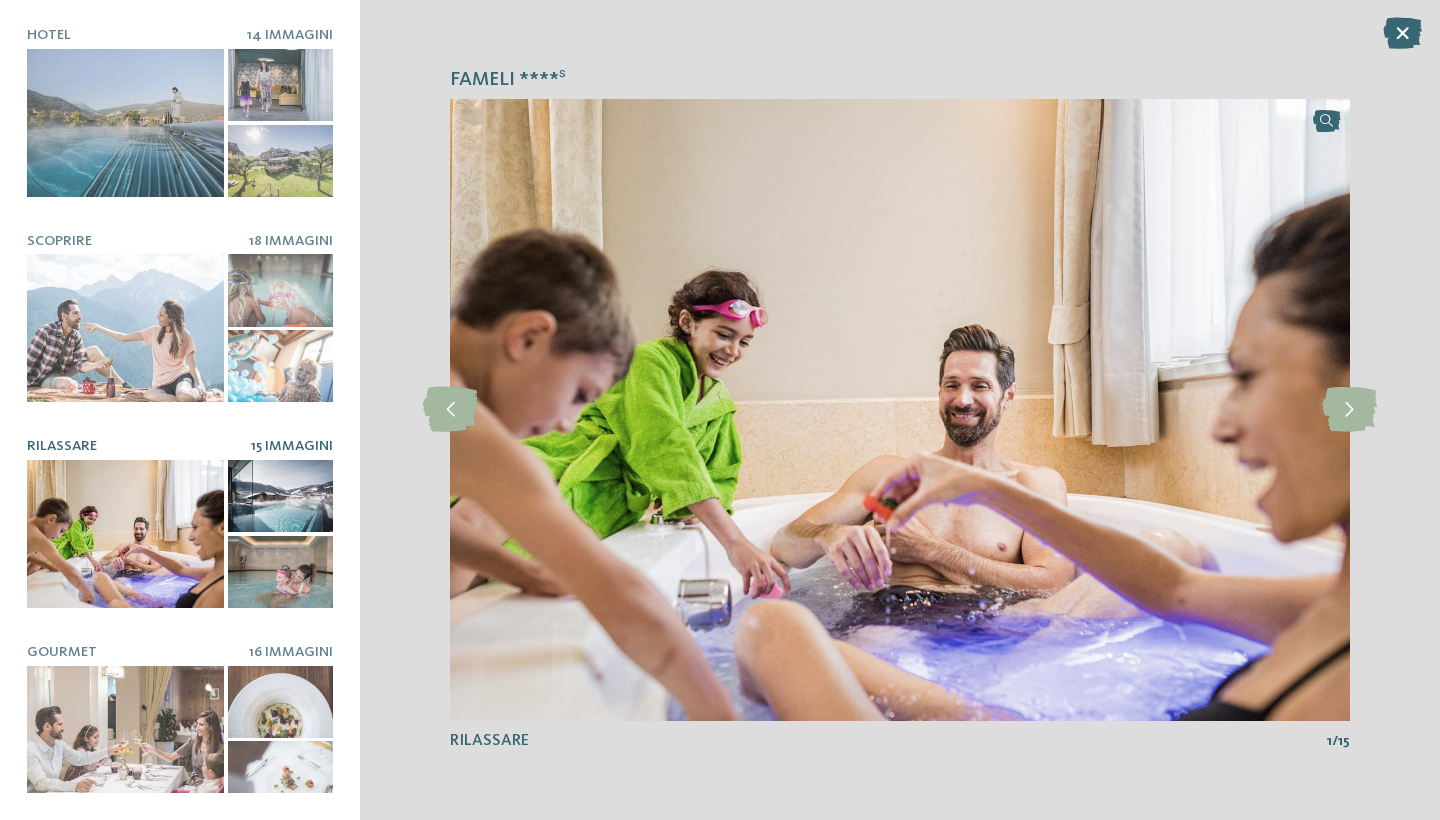 click at bounding box center [280, 572] 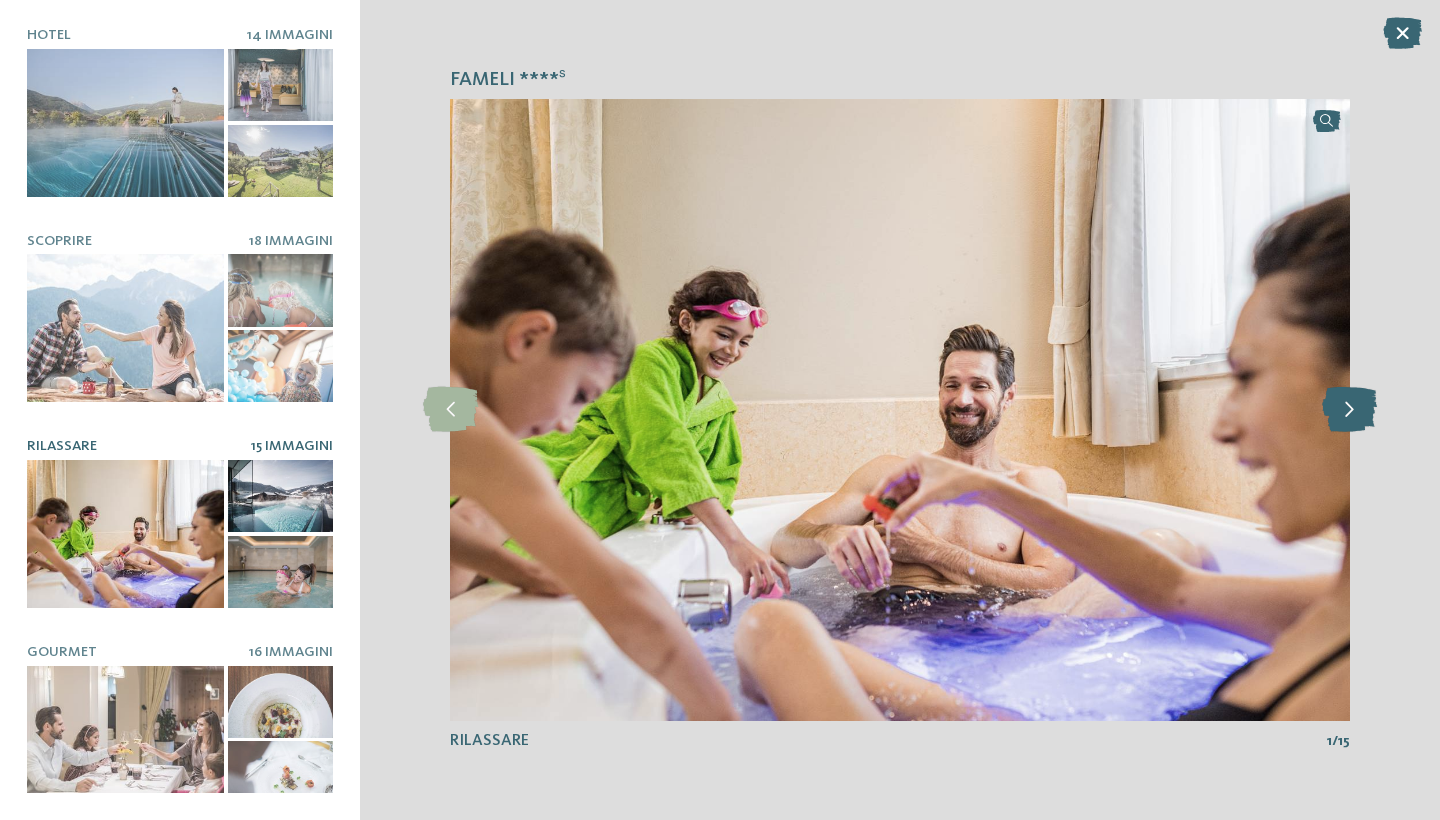 click at bounding box center (1349, 409) 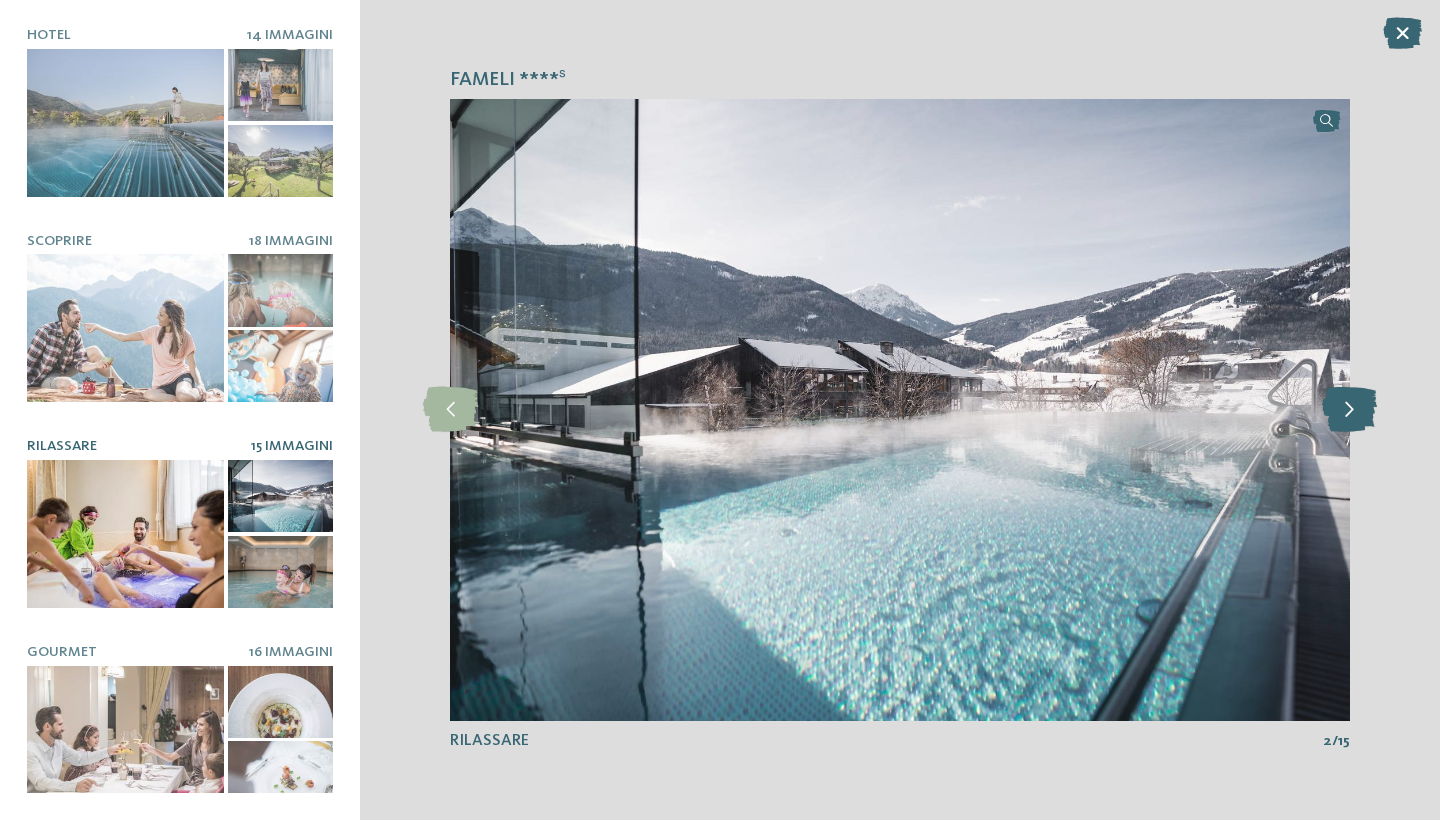 click at bounding box center (1349, 409) 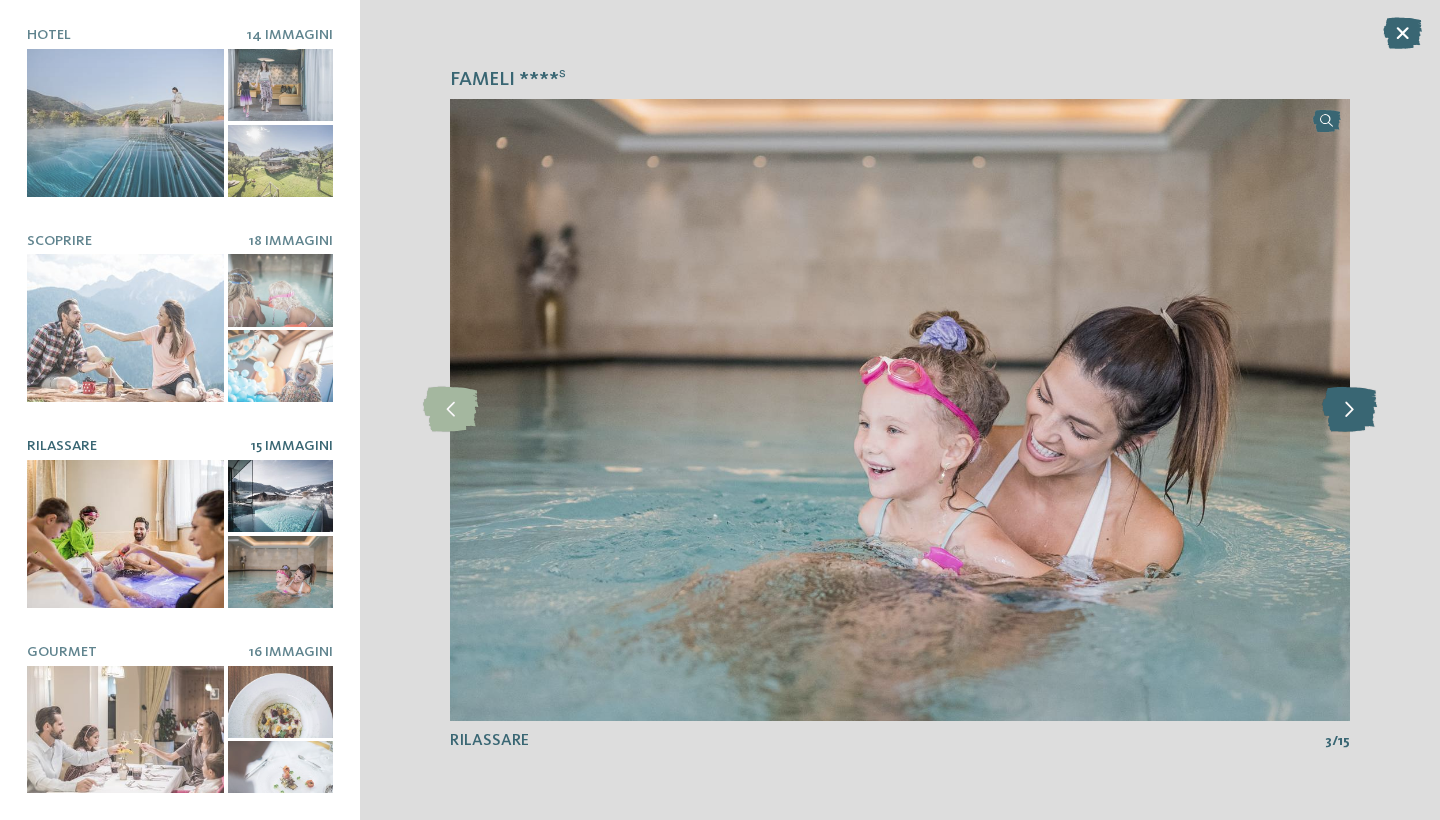 click at bounding box center (1349, 409) 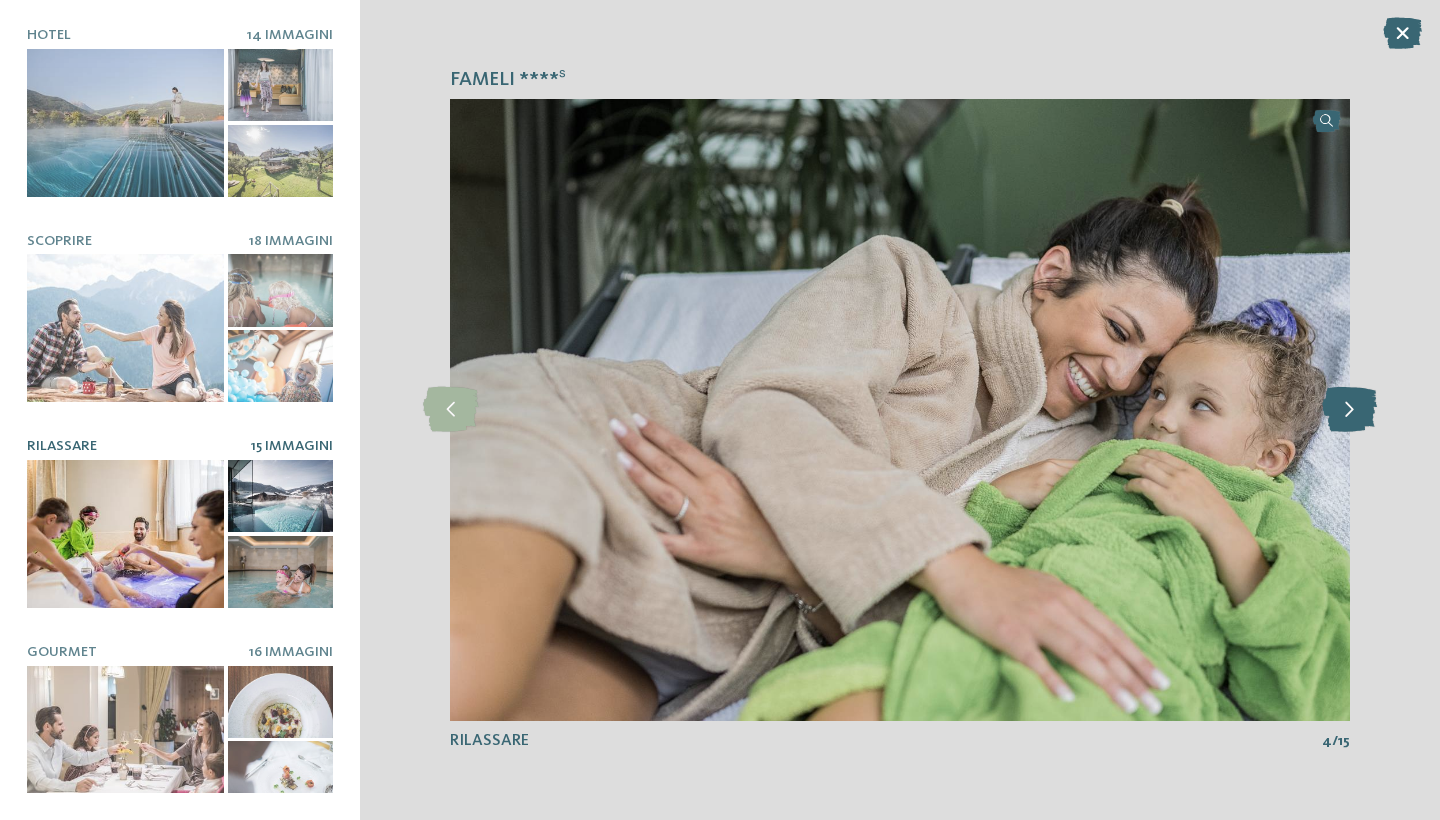 click at bounding box center (1349, 409) 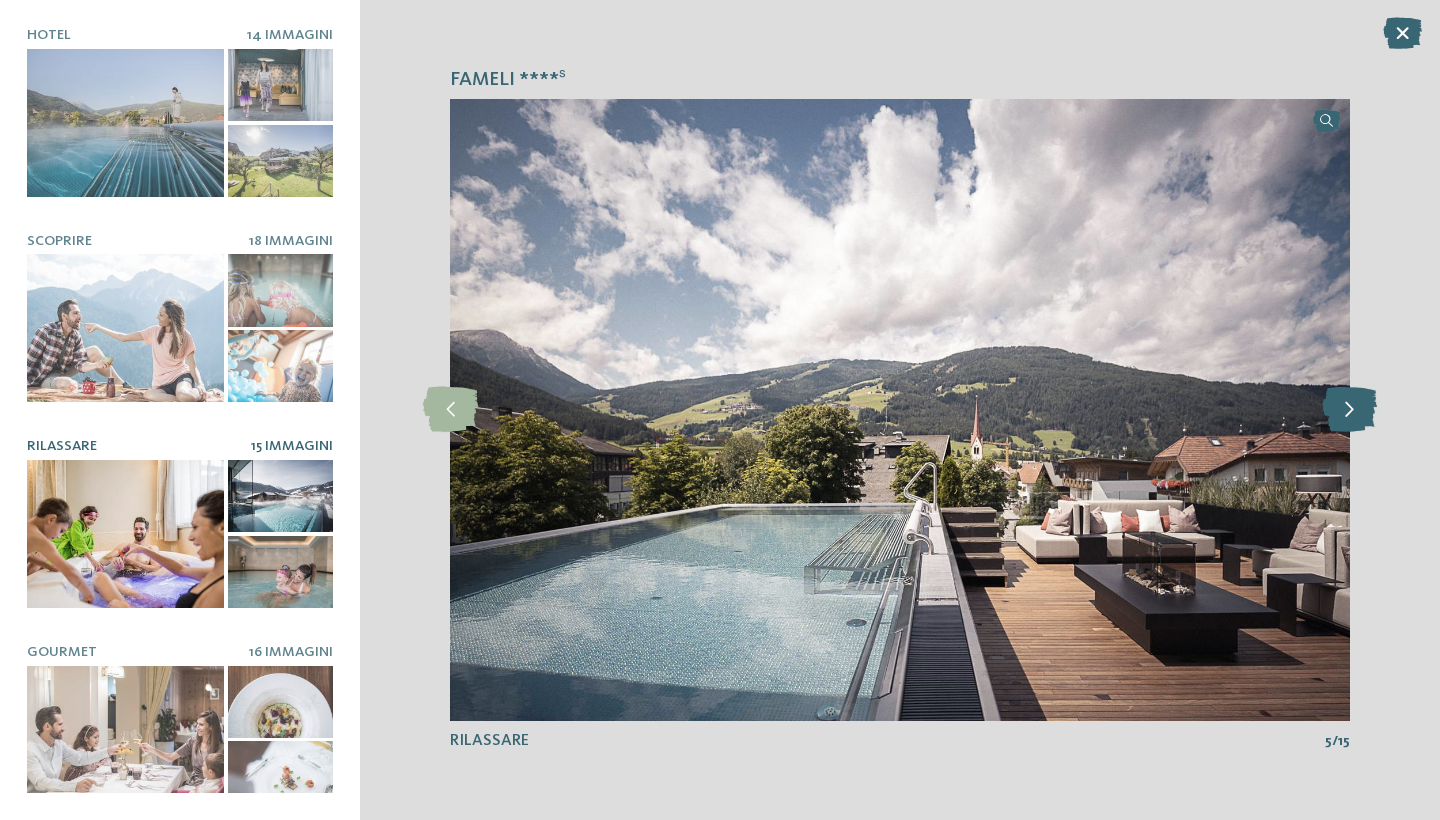 click at bounding box center (1349, 409) 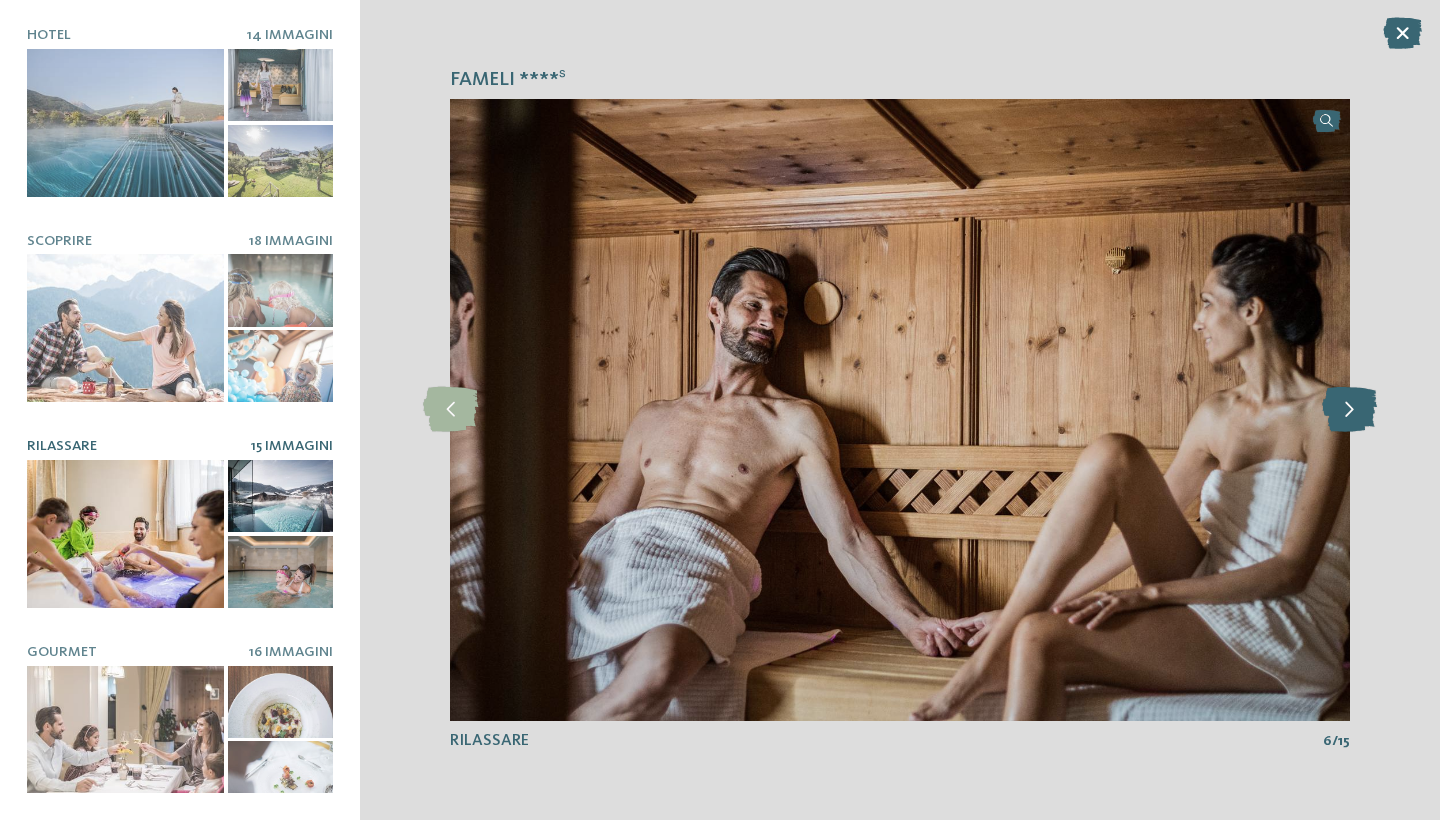 click at bounding box center [1349, 409] 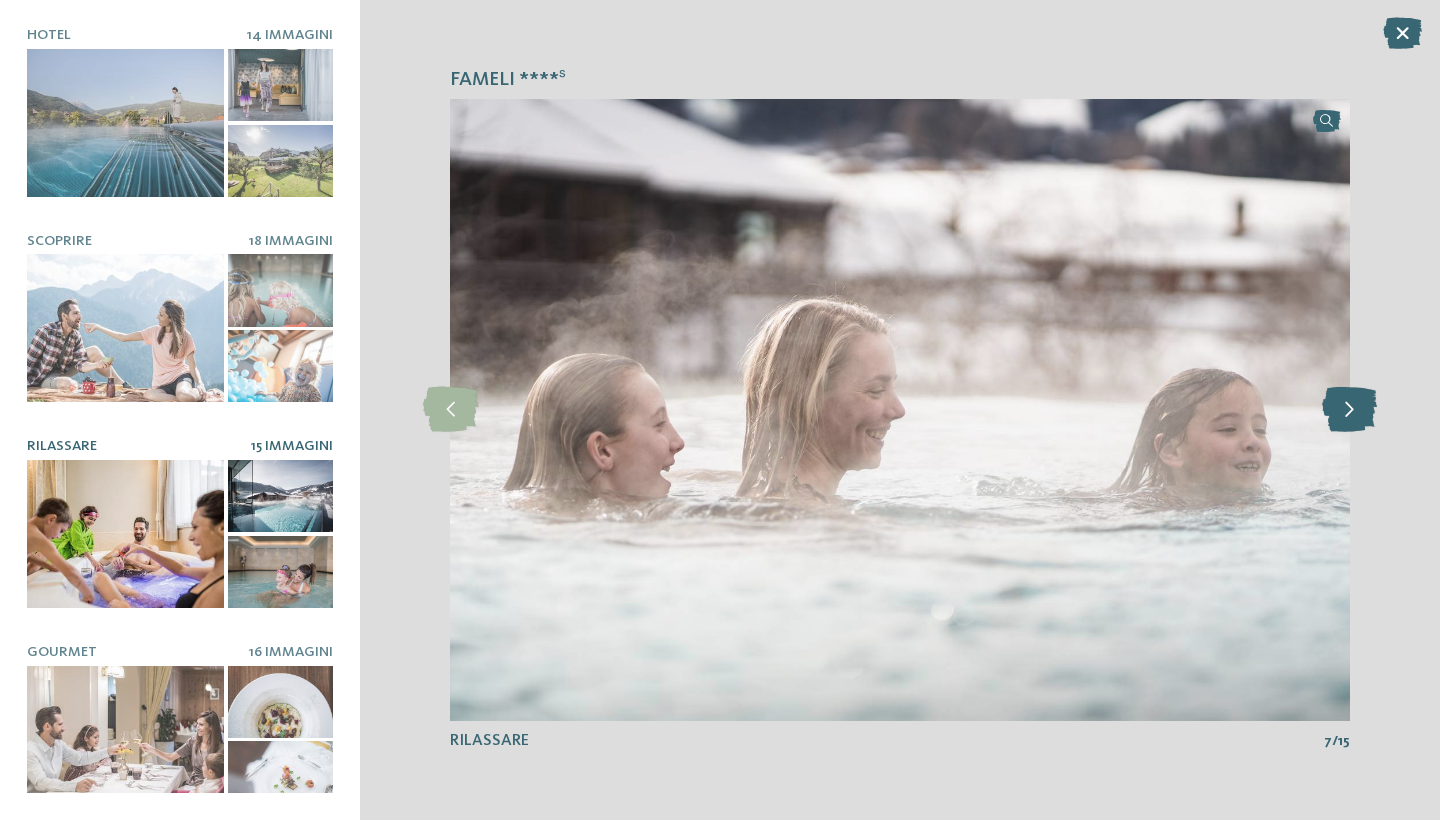 click at bounding box center (1349, 409) 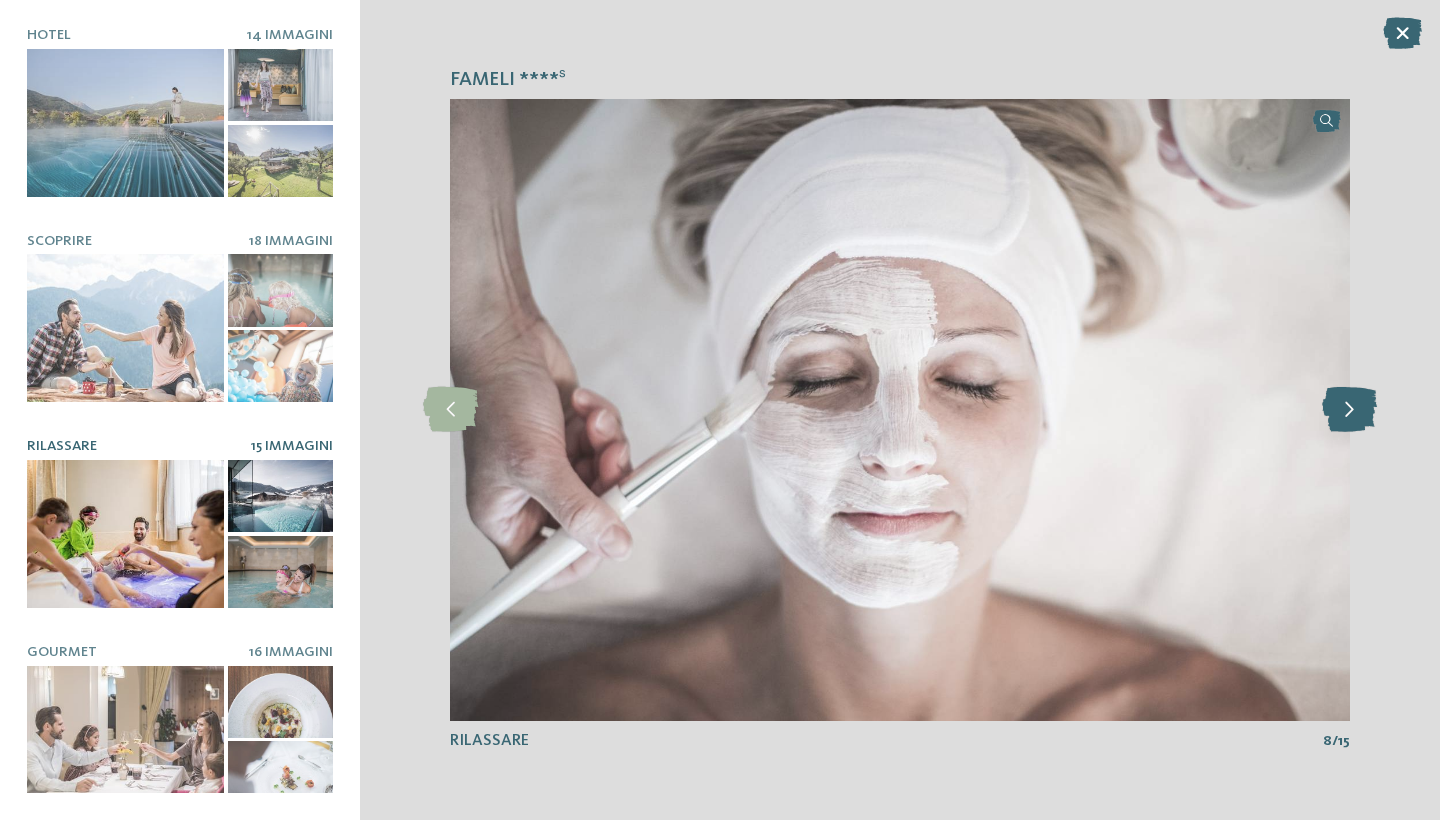 click at bounding box center (1349, 409) 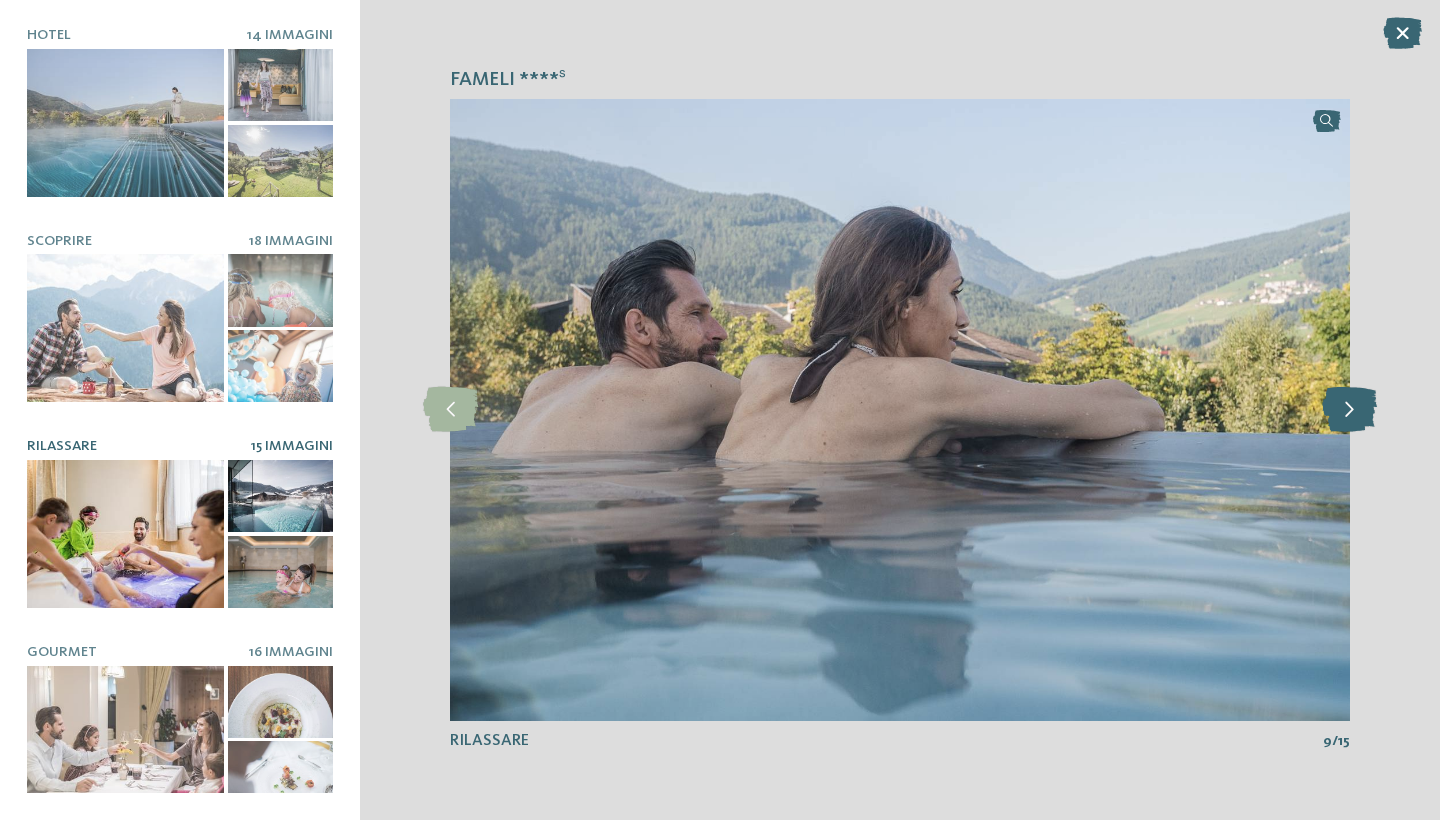 click at bounding box center (1349, 409) 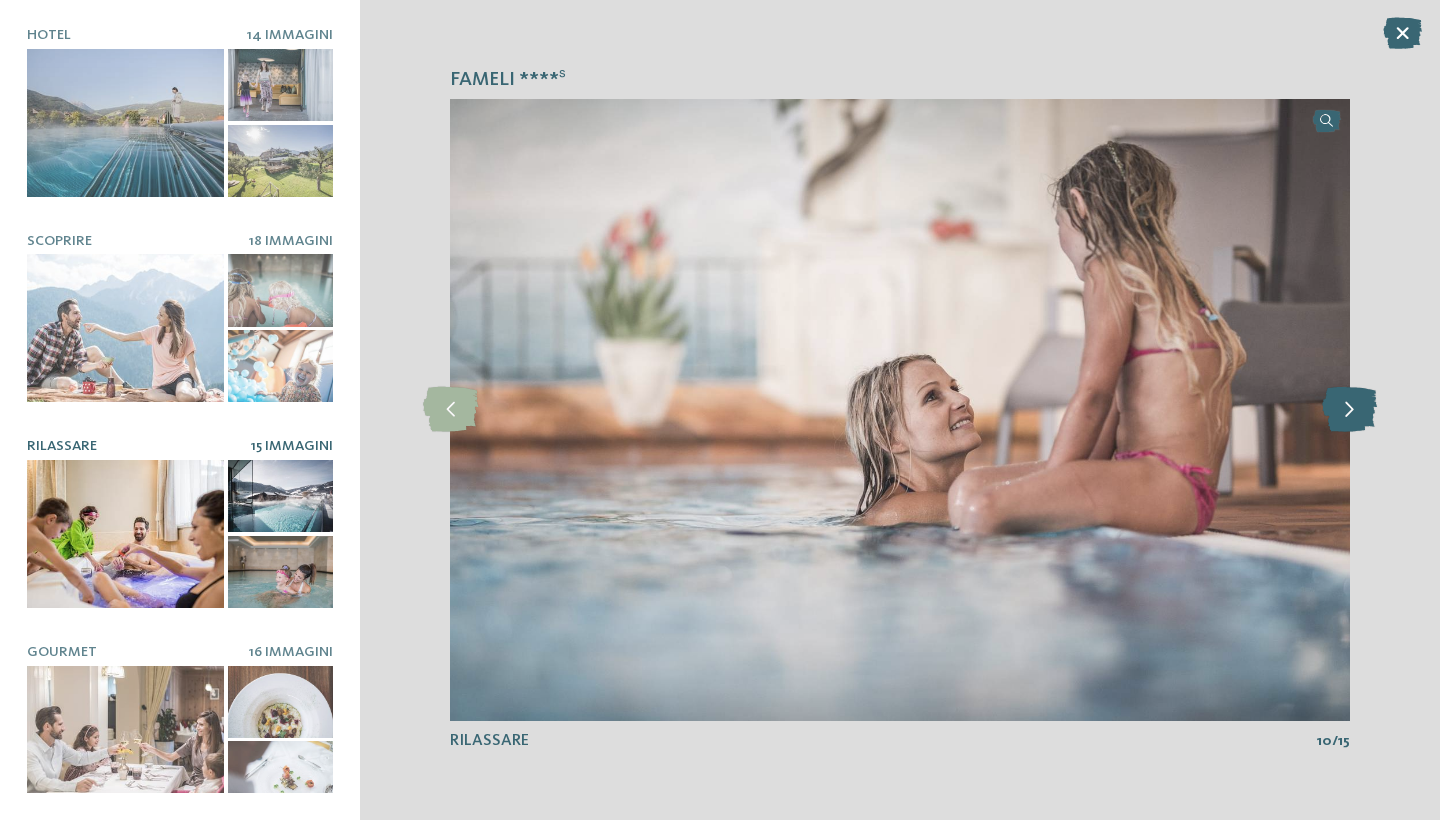 click at bounding box center (1349, 409) 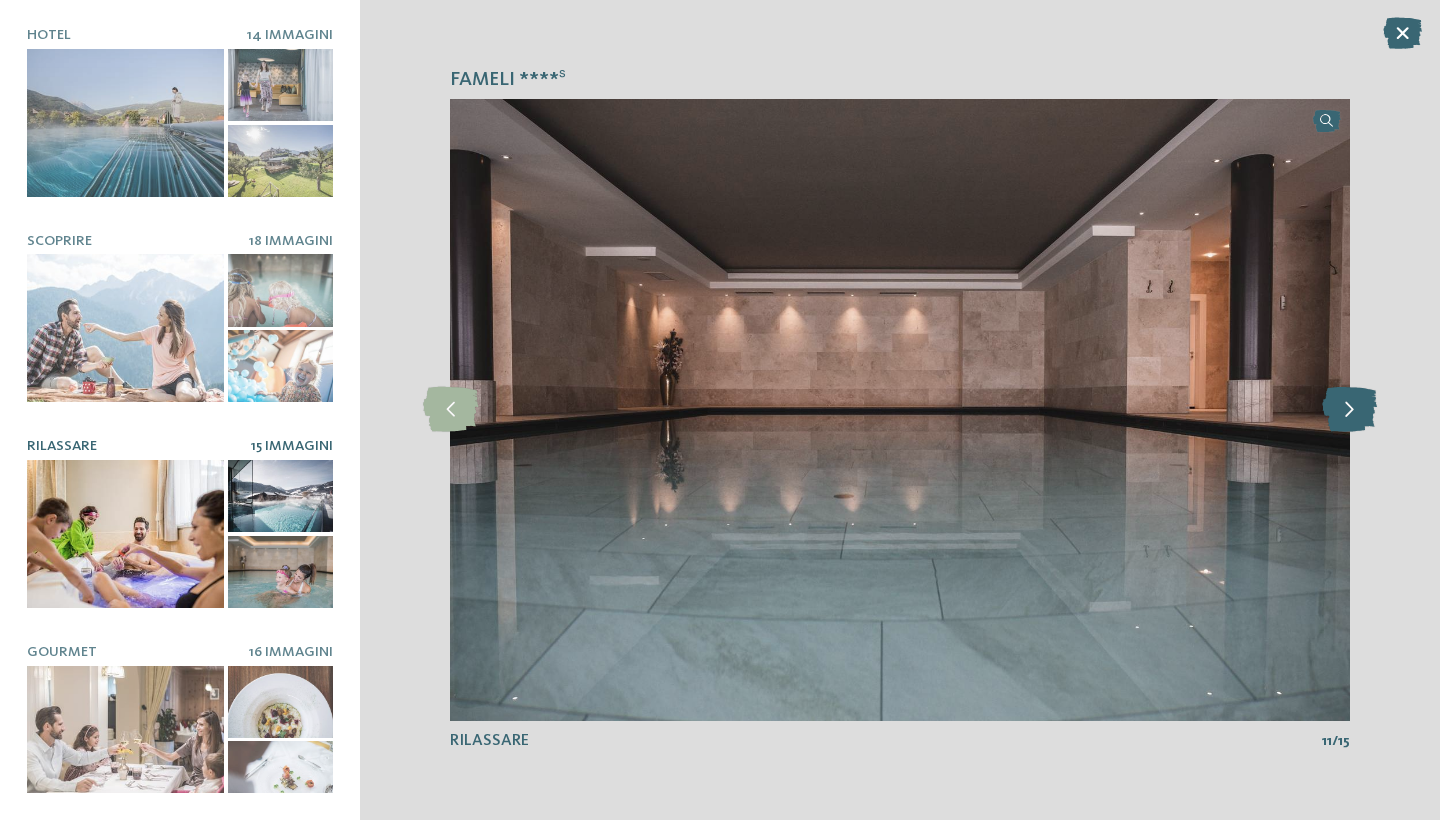 click at bounding box center [1349, 409] 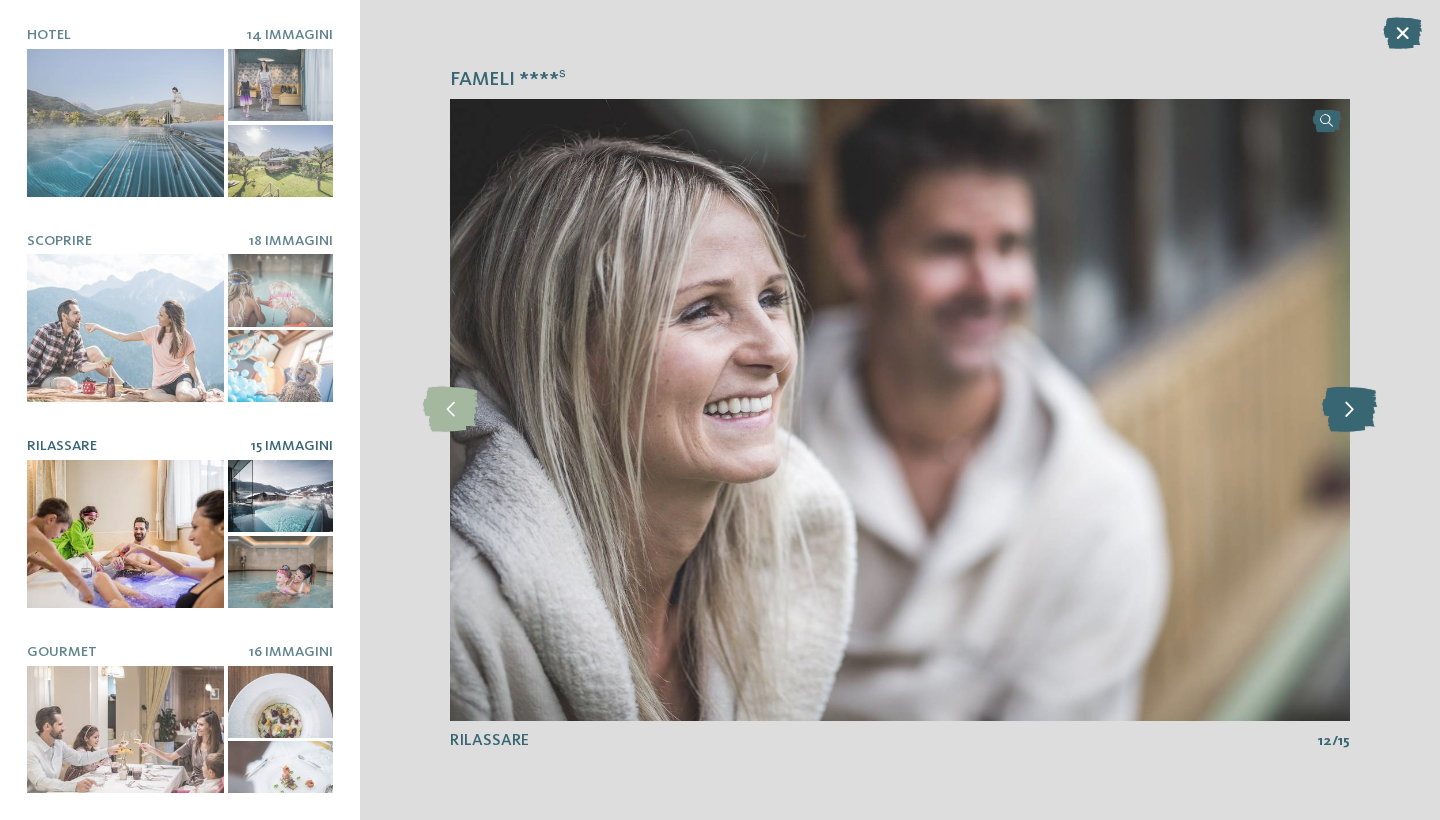 click at bounding box center (1349, 409) 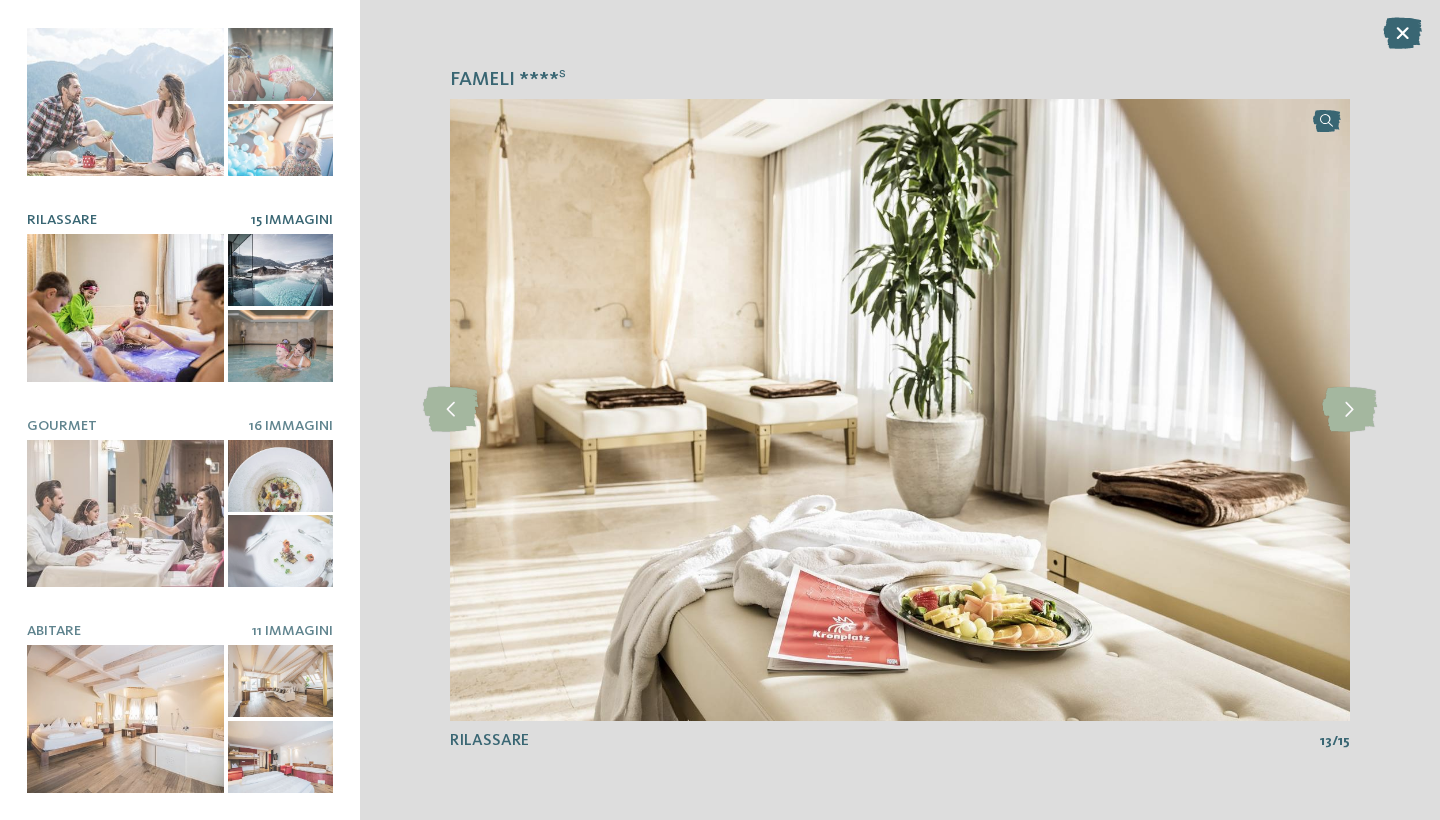 scroll, scrollTop: 225, scrollLeft: 0, axis: vertical 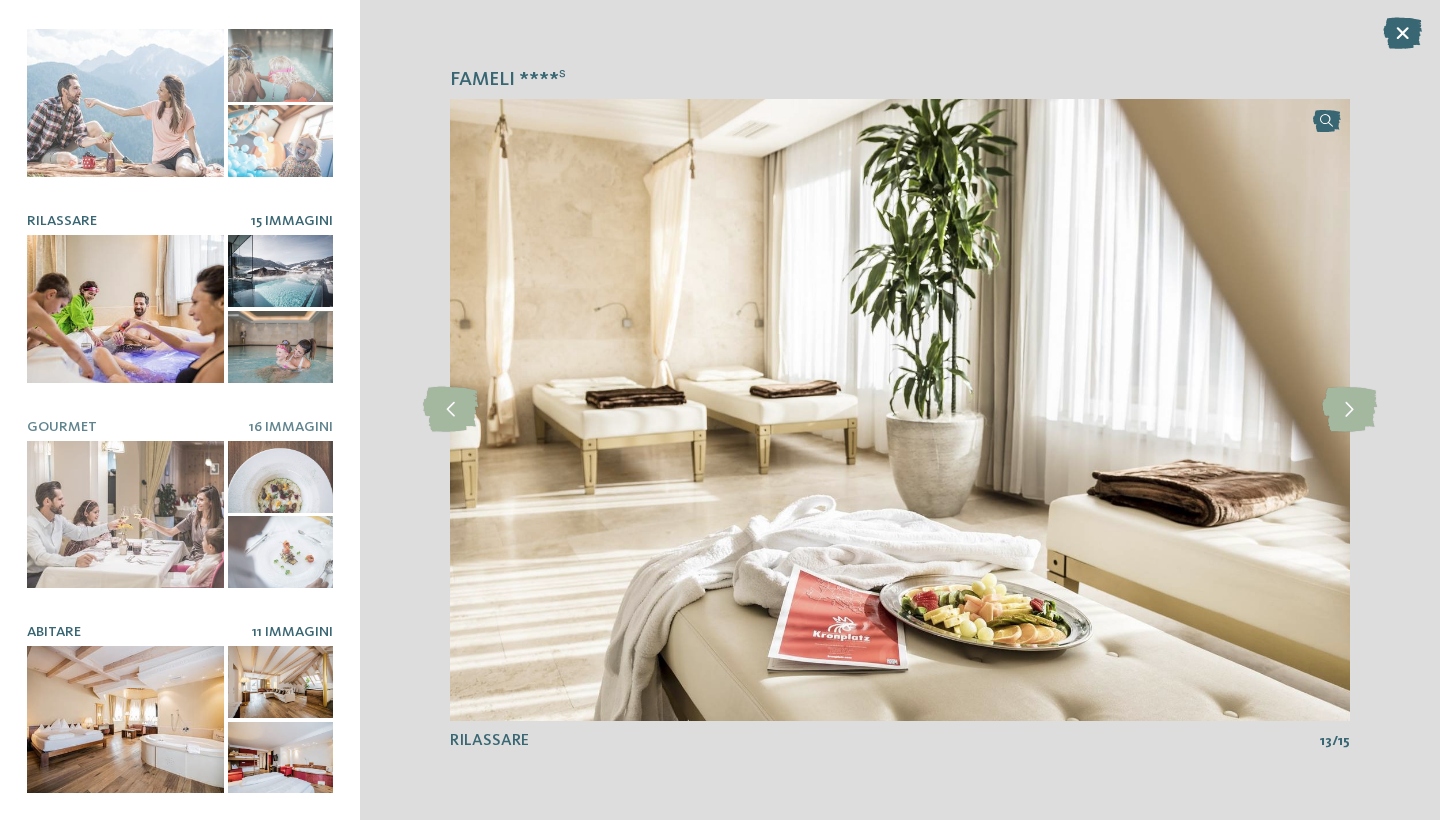 click at bounding box center (280, 682) 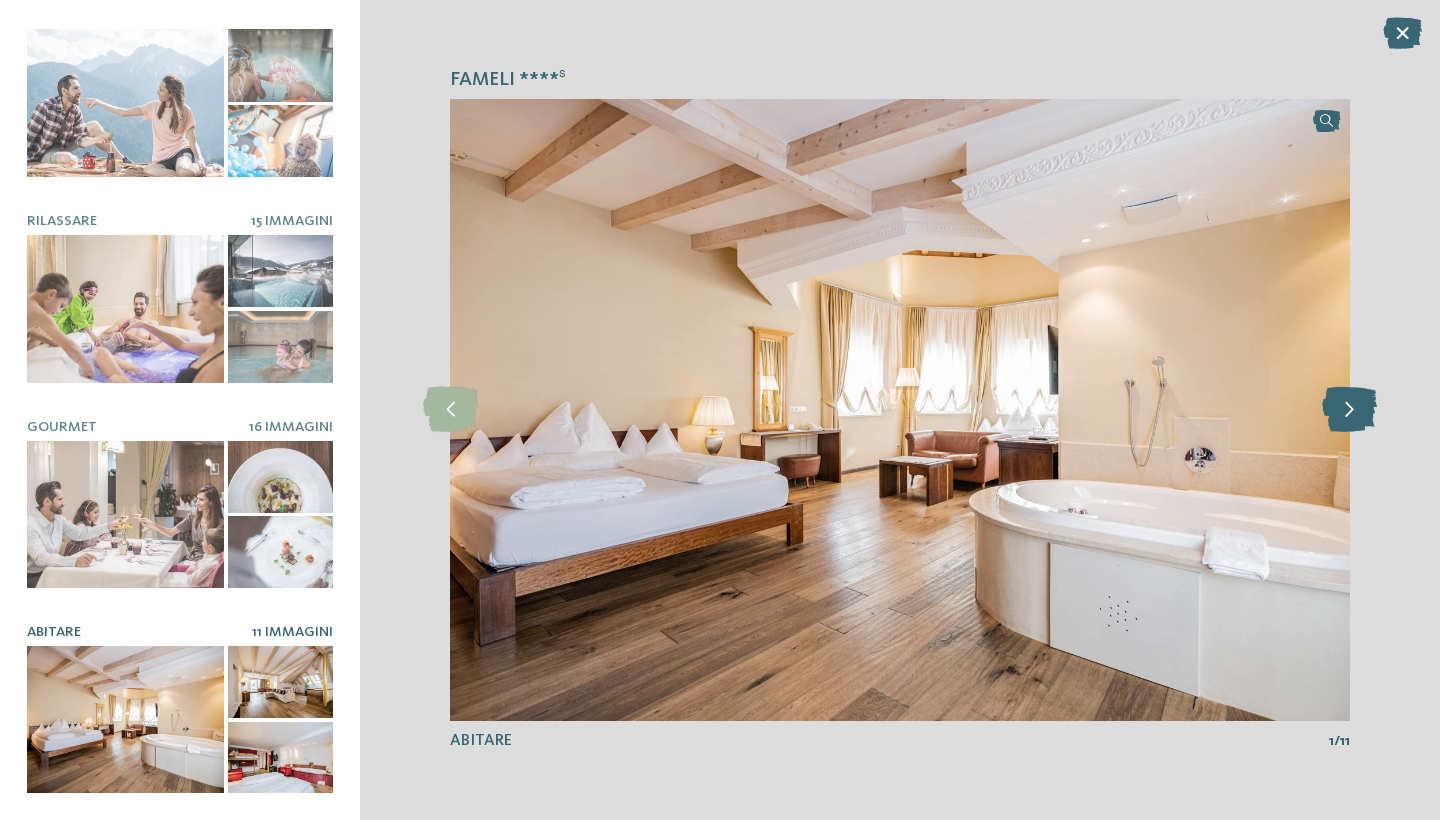 click at bounding box center [1349, 409] 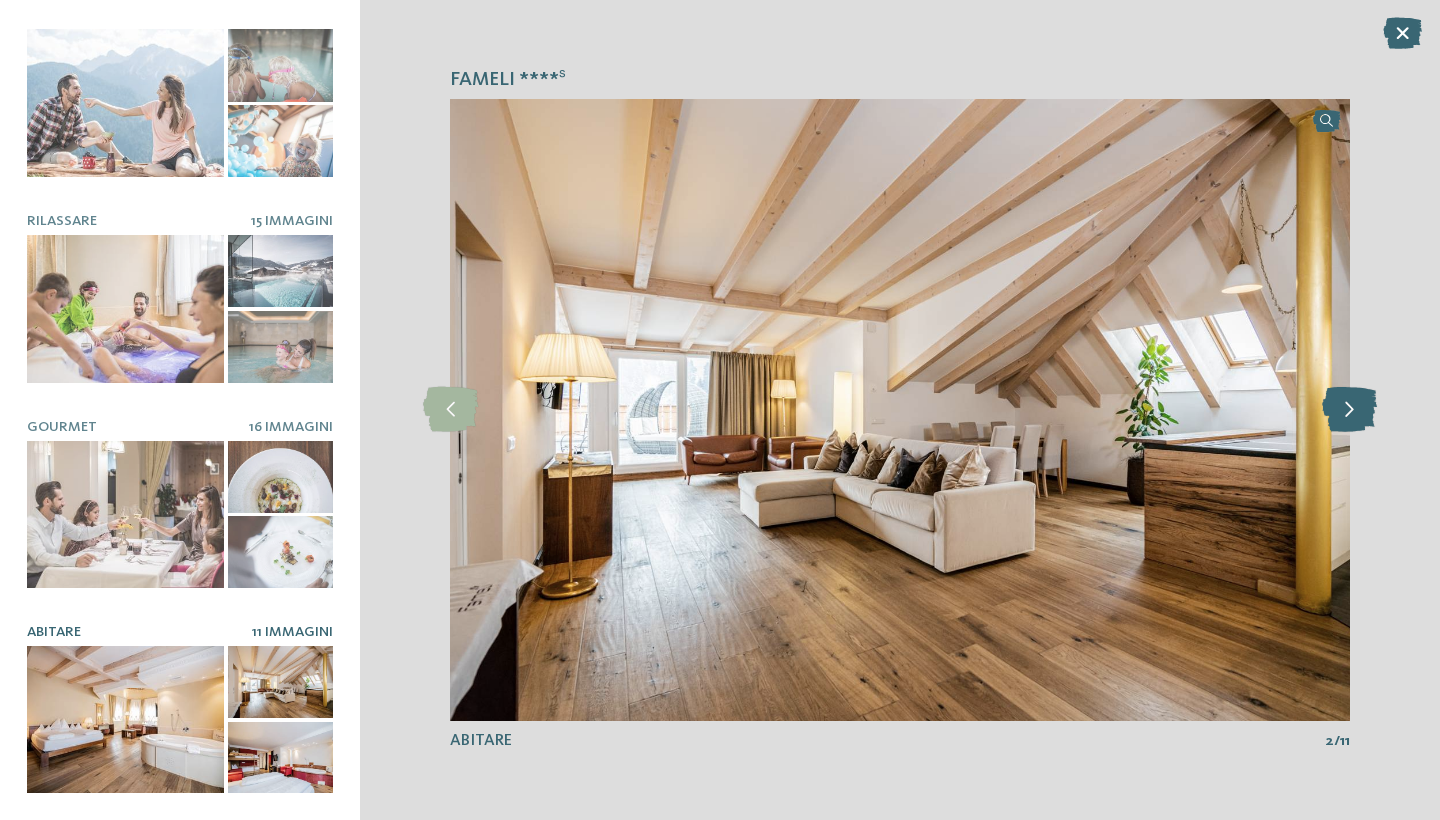 click at bounding box center [1349, 409] 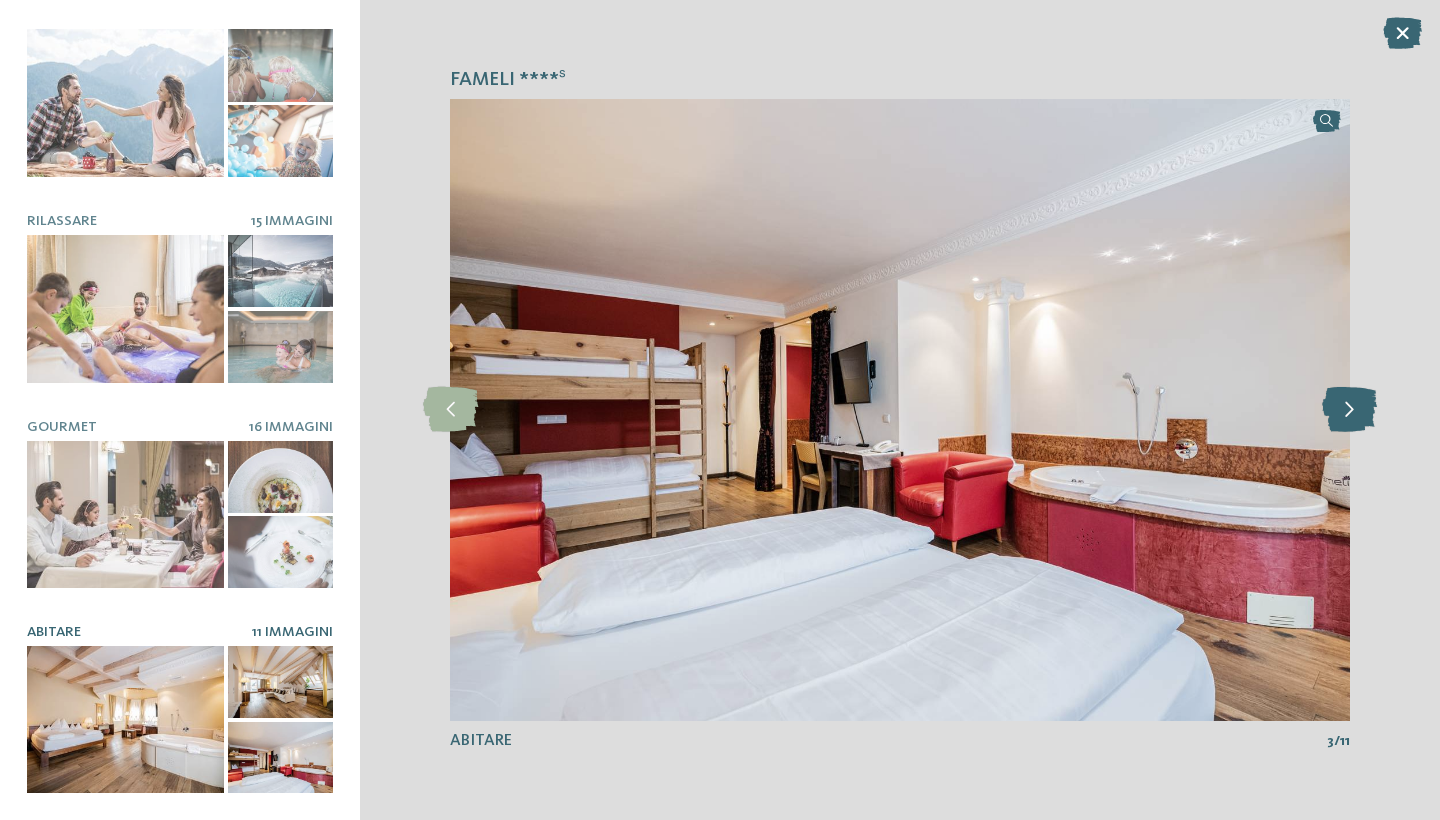 click at bounding box center [1349, 409] 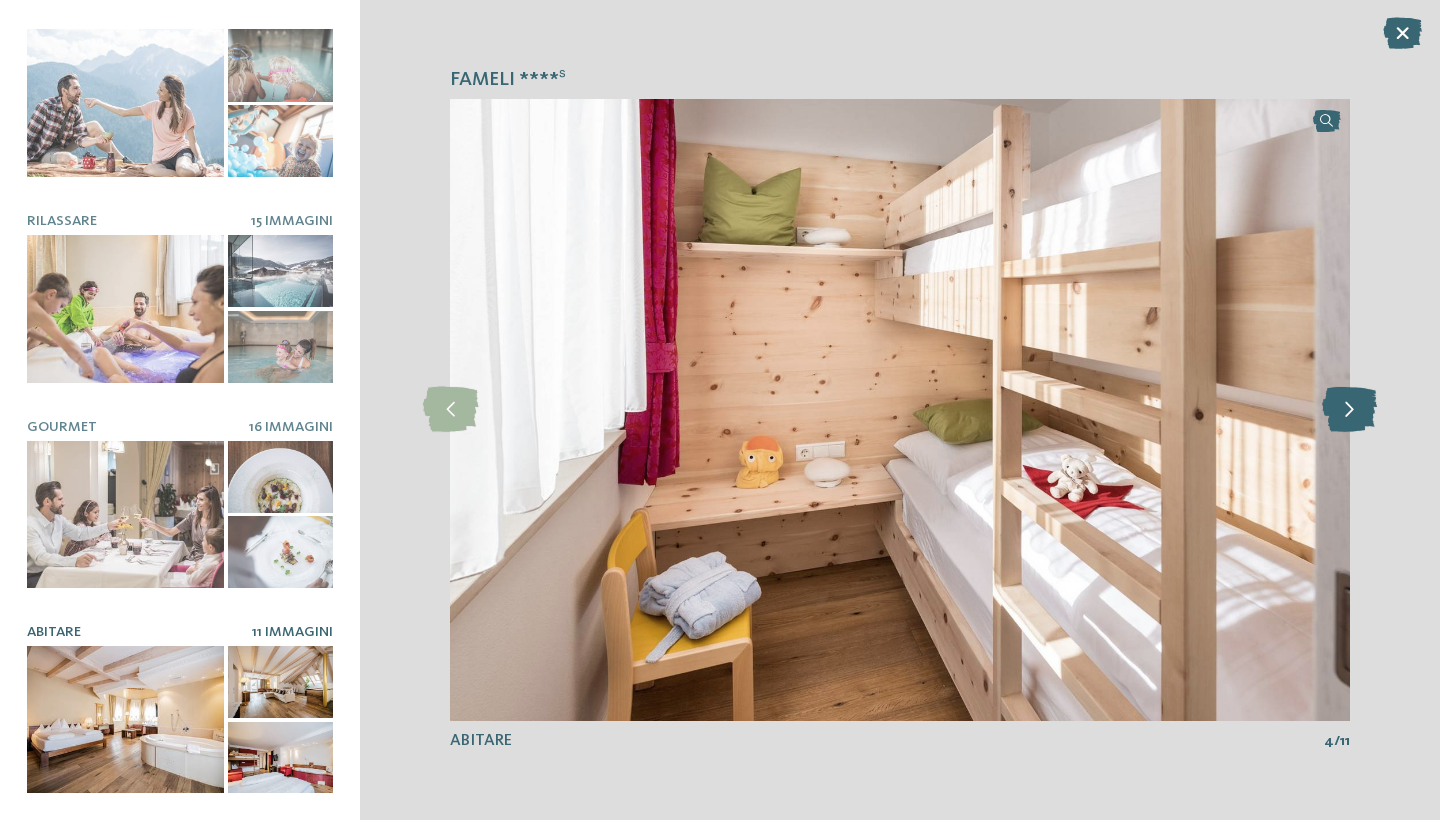 click at bounding box center (1349, 409) 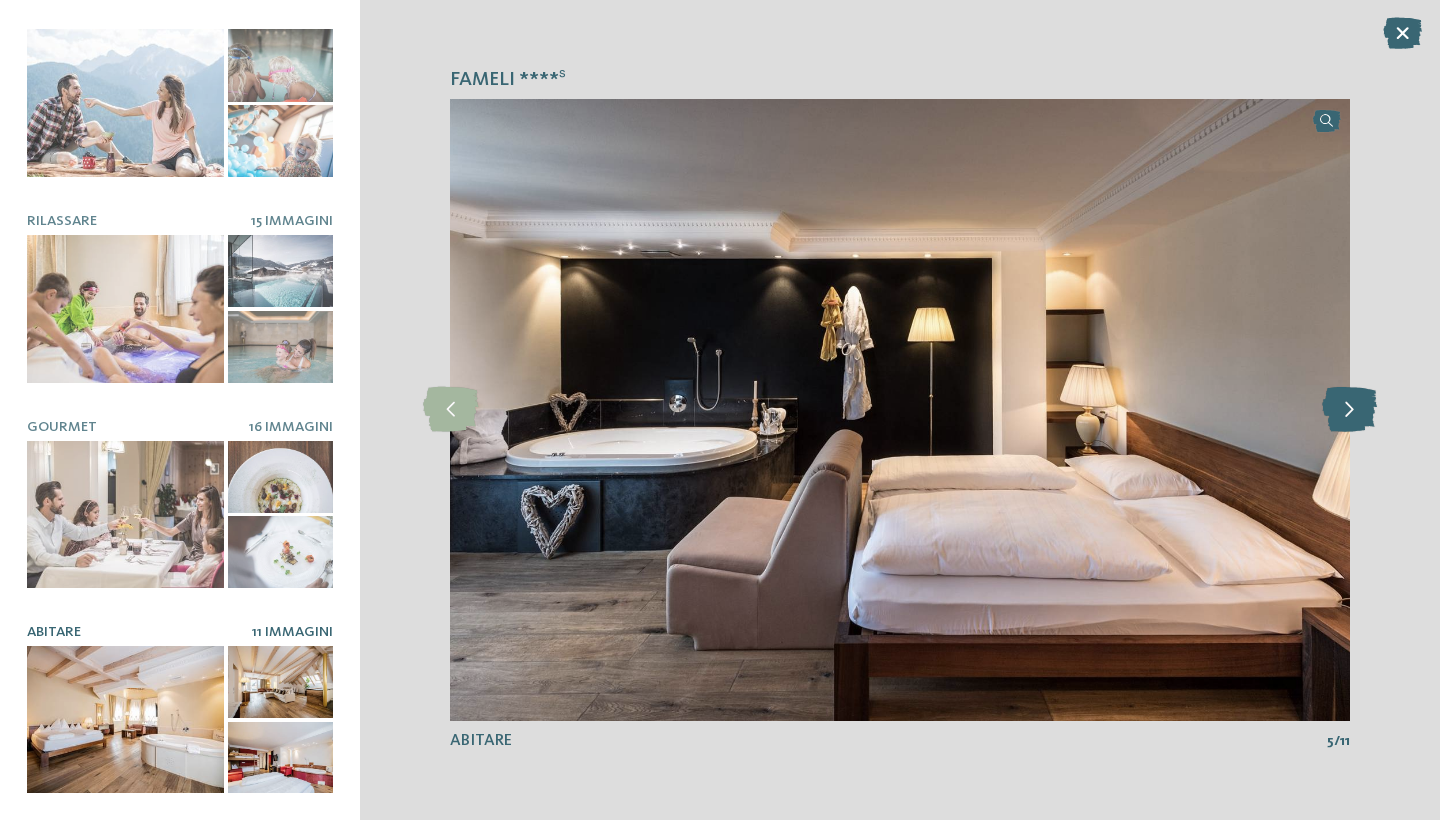click at bounding box center [1349, 409] 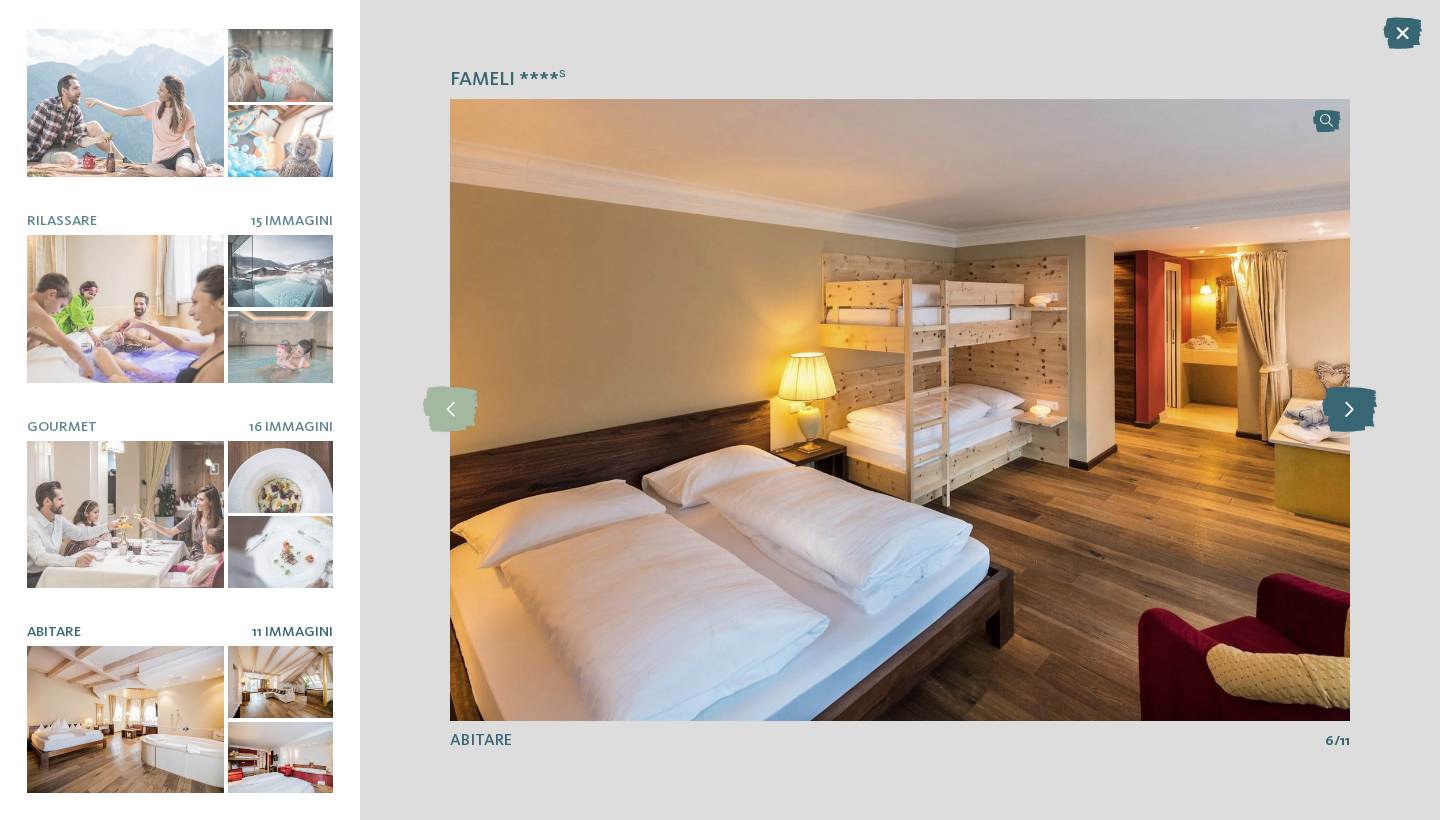 click at bounding box center [1349, 409] 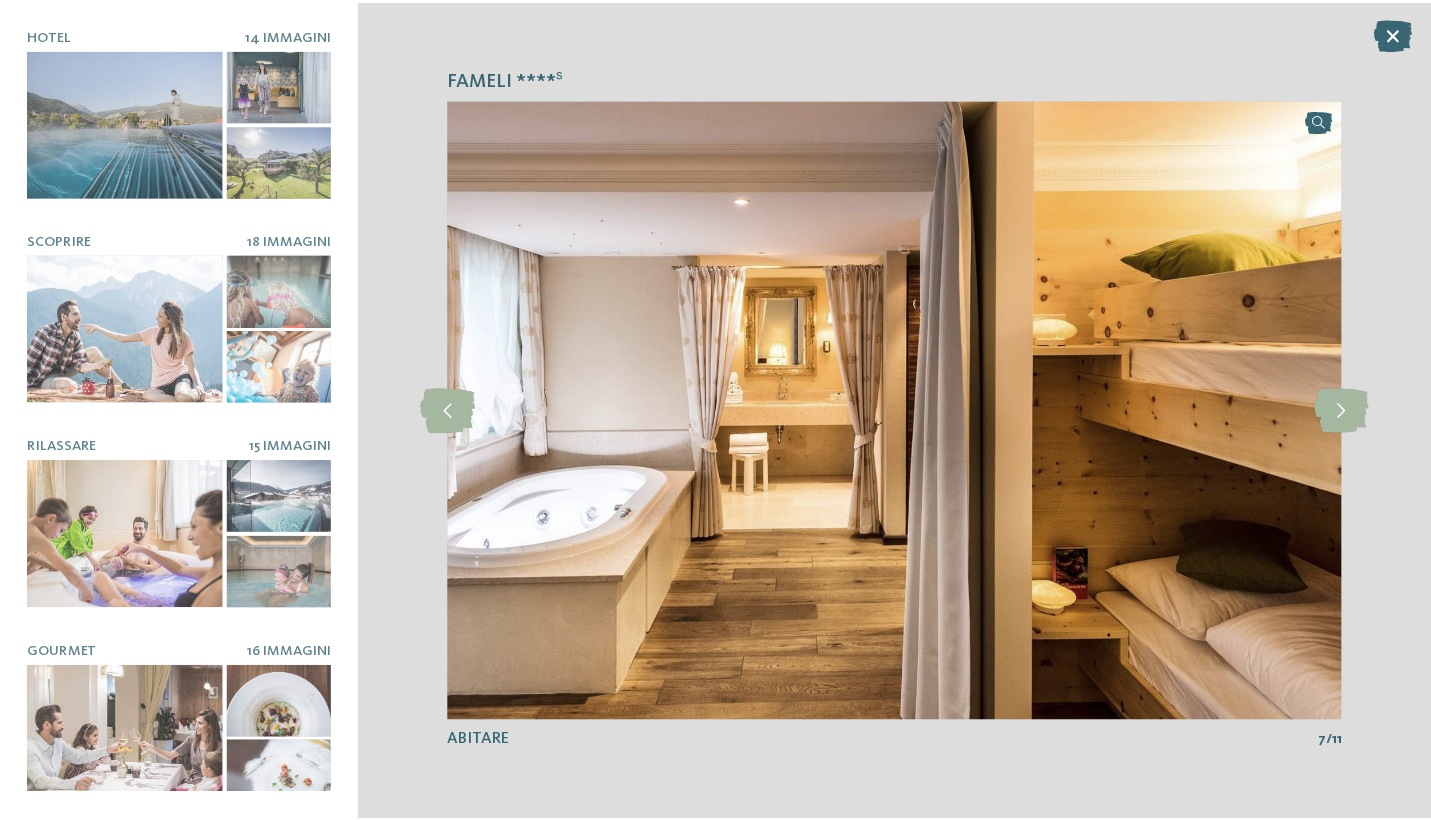 scroll, scrollTop: 0, scrollLeft: 0, axis: both 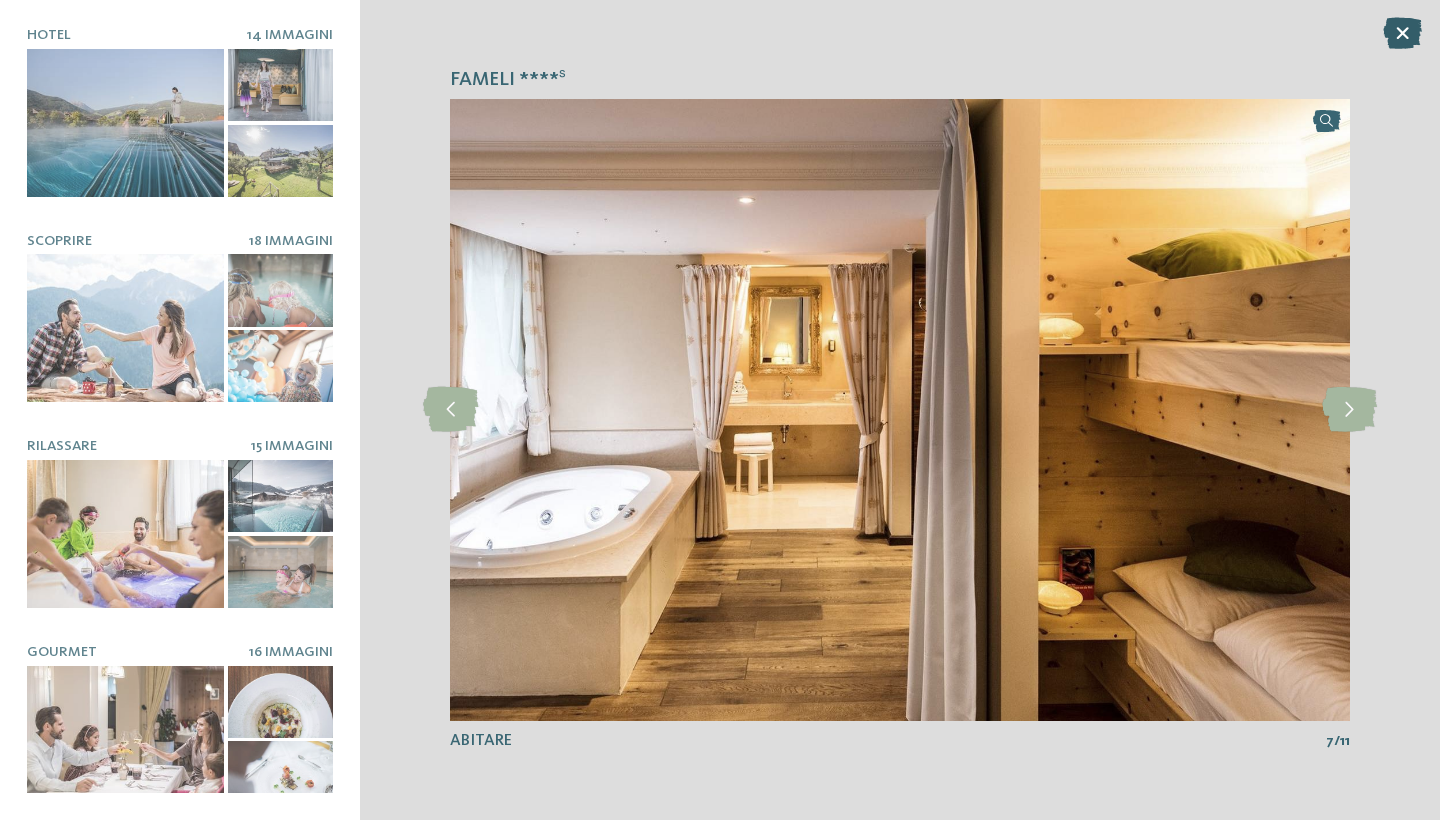 click at bounding box center (1402, 33) 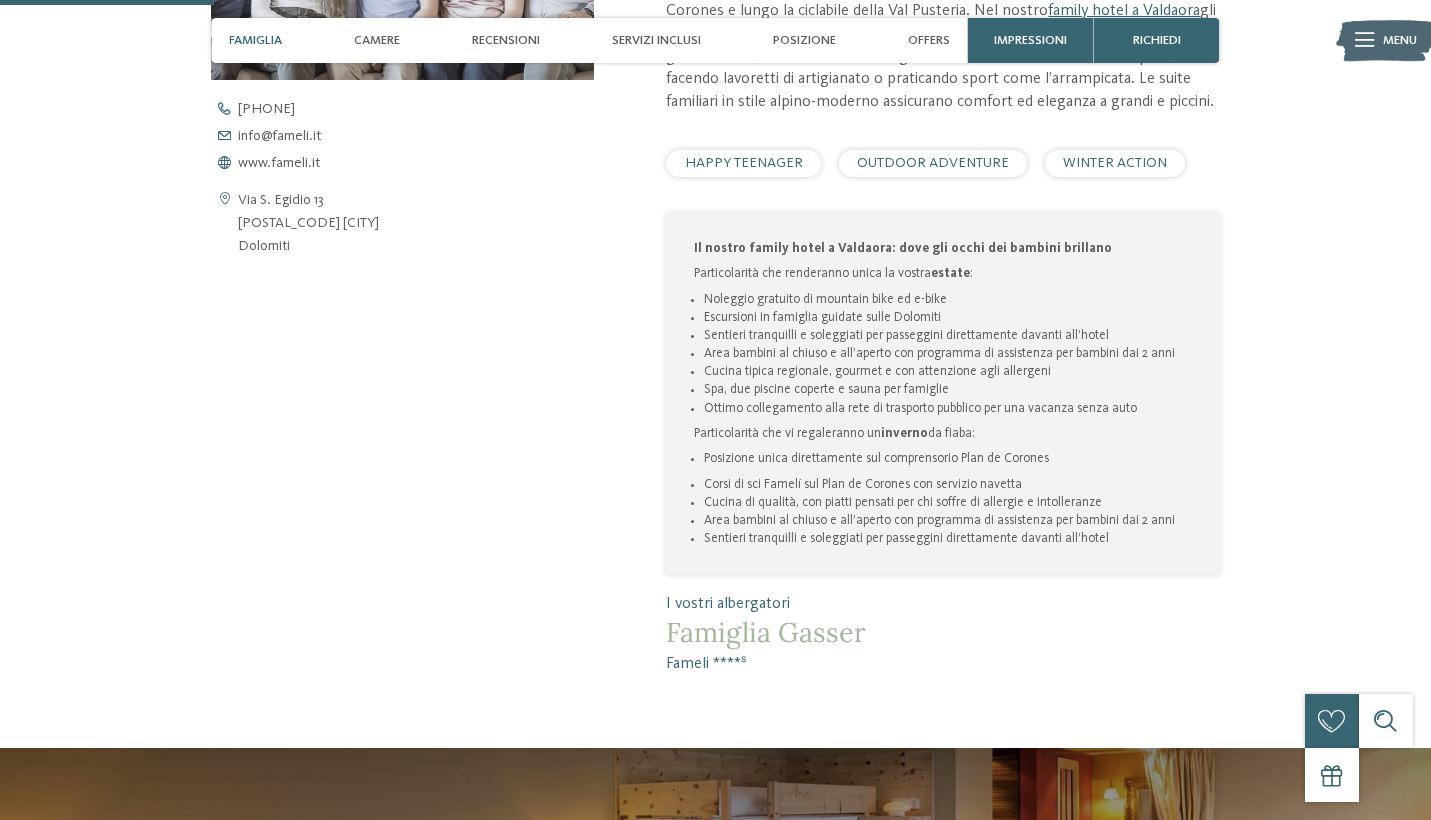scroll, scrollTop: 842, scrollLeft: 0, axis: vertical 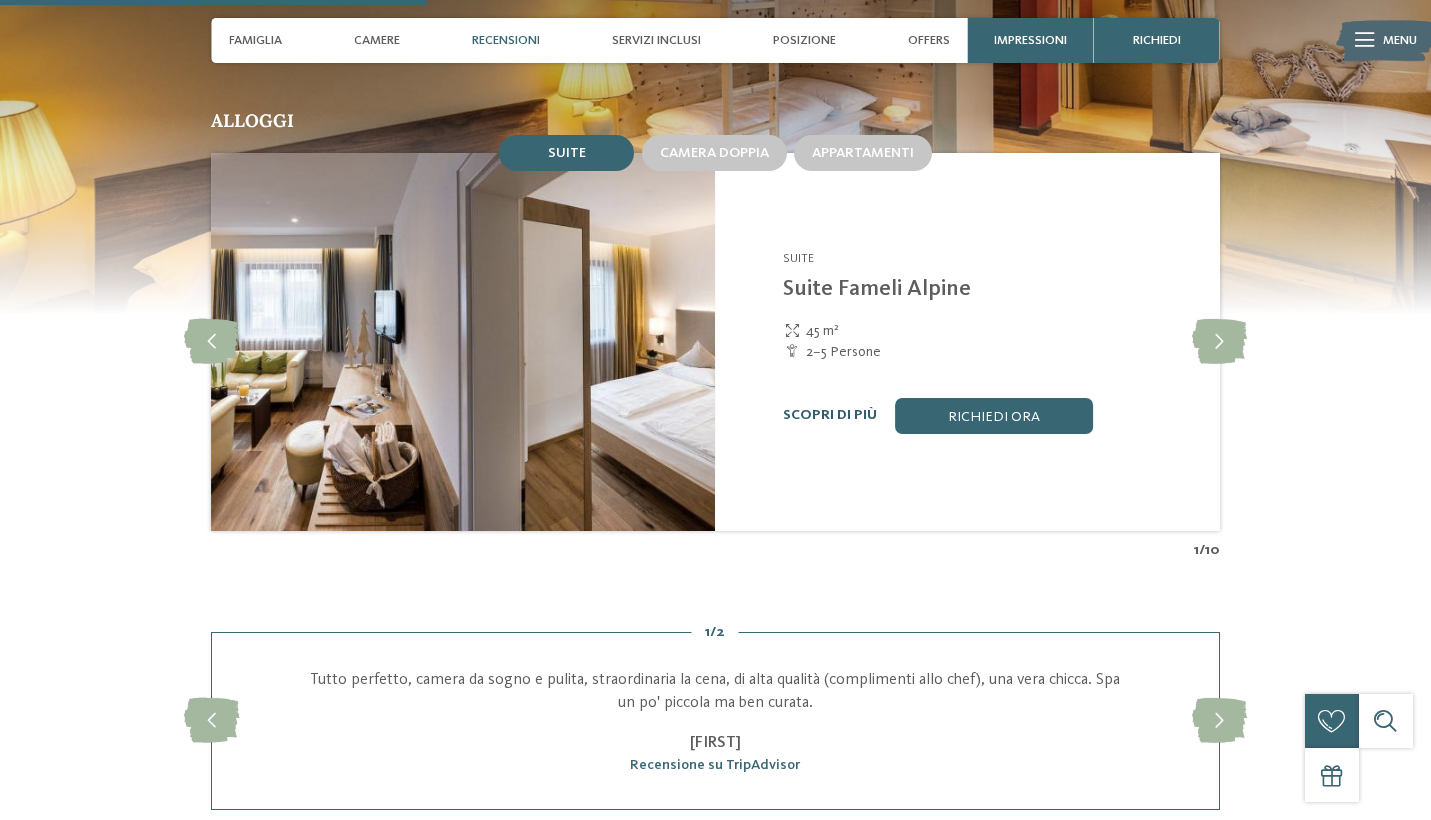 click on "Scopri di più" at bounding box center [830, 415] 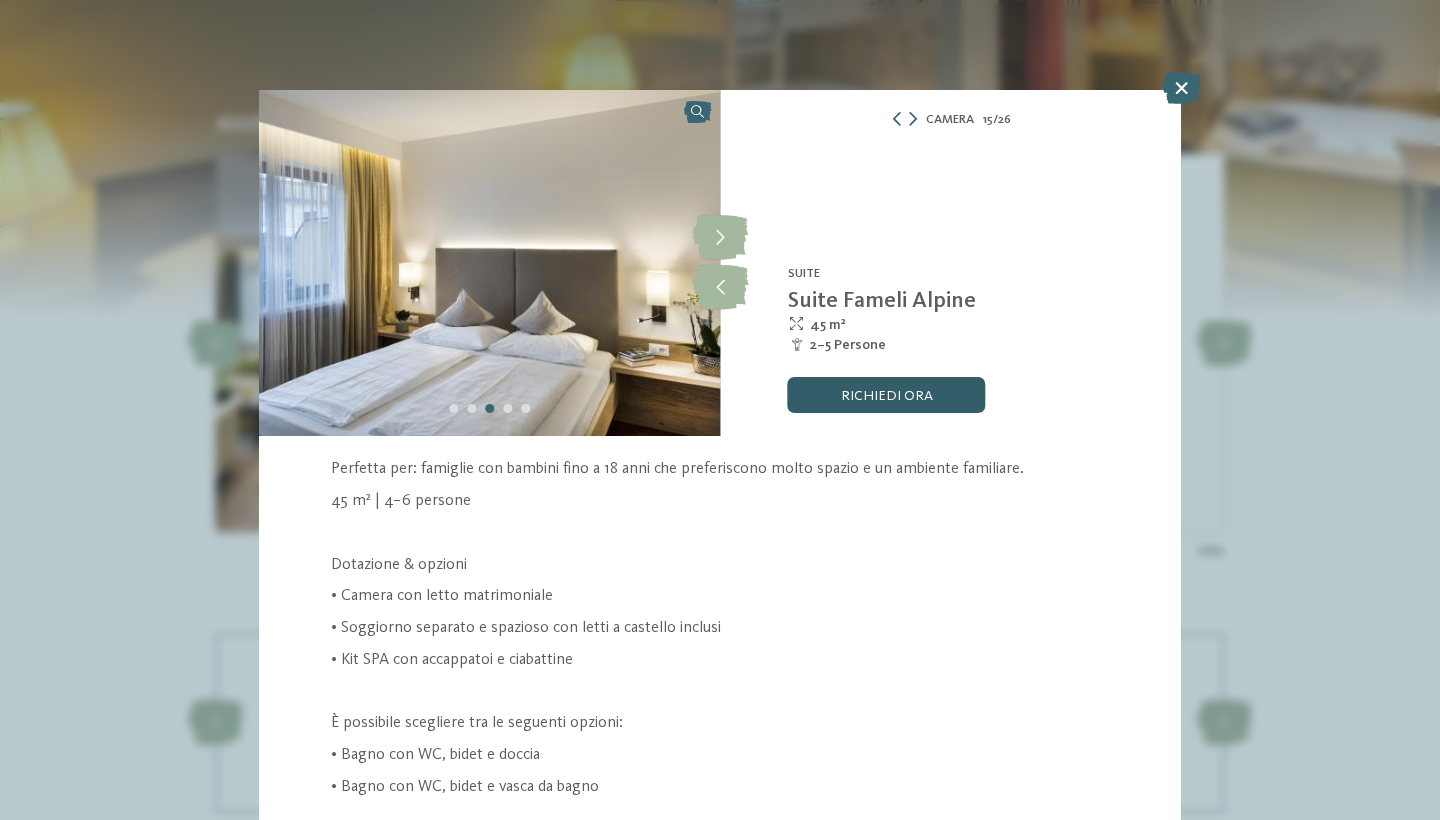 scroll, scrollTop: 0, scrollLeft: 0, axis: both 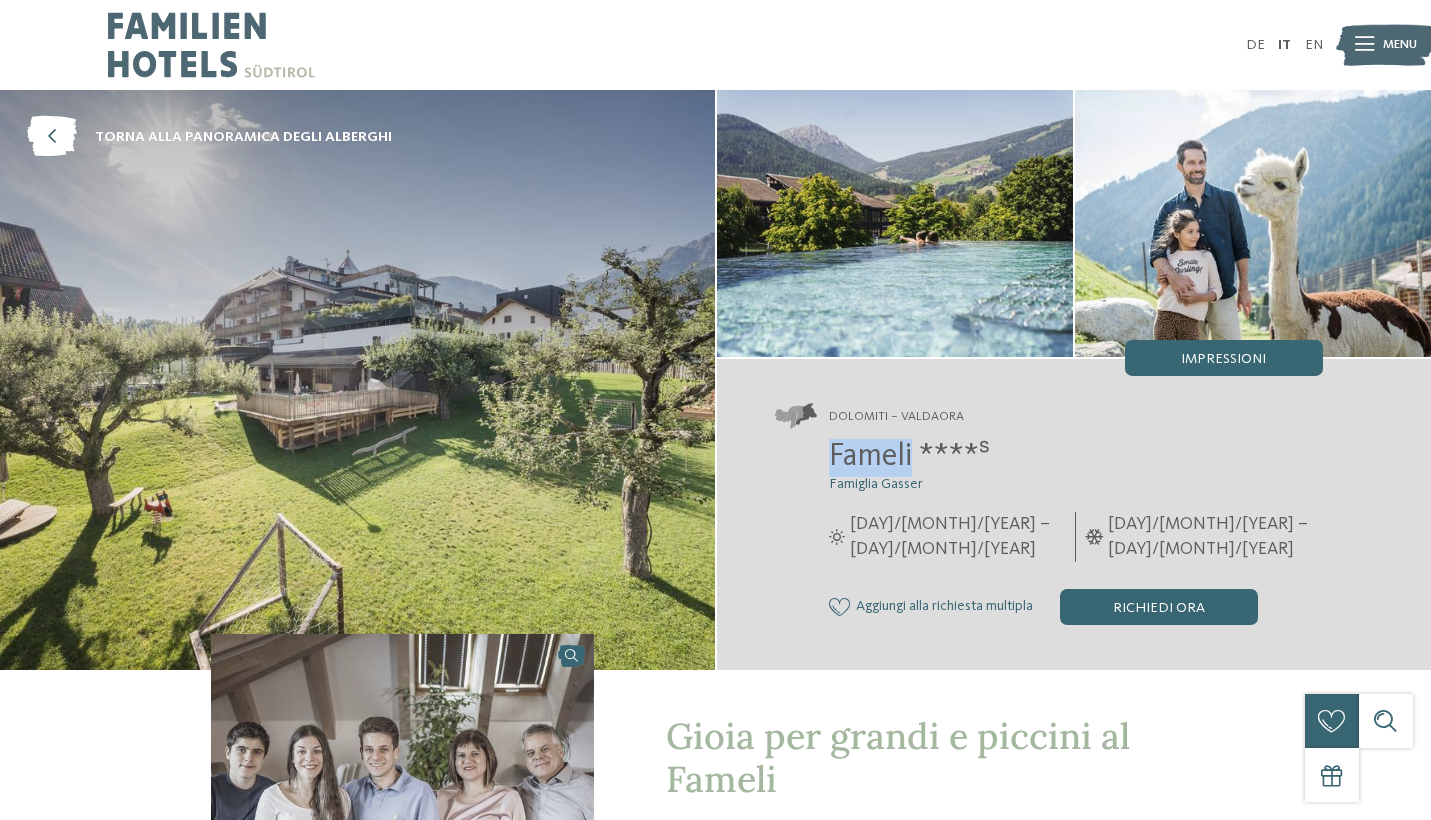 drag, startPoint x: 831, startPoint y: 455, endPoint x: 916, endPoint y: 450, distance: 85.146935 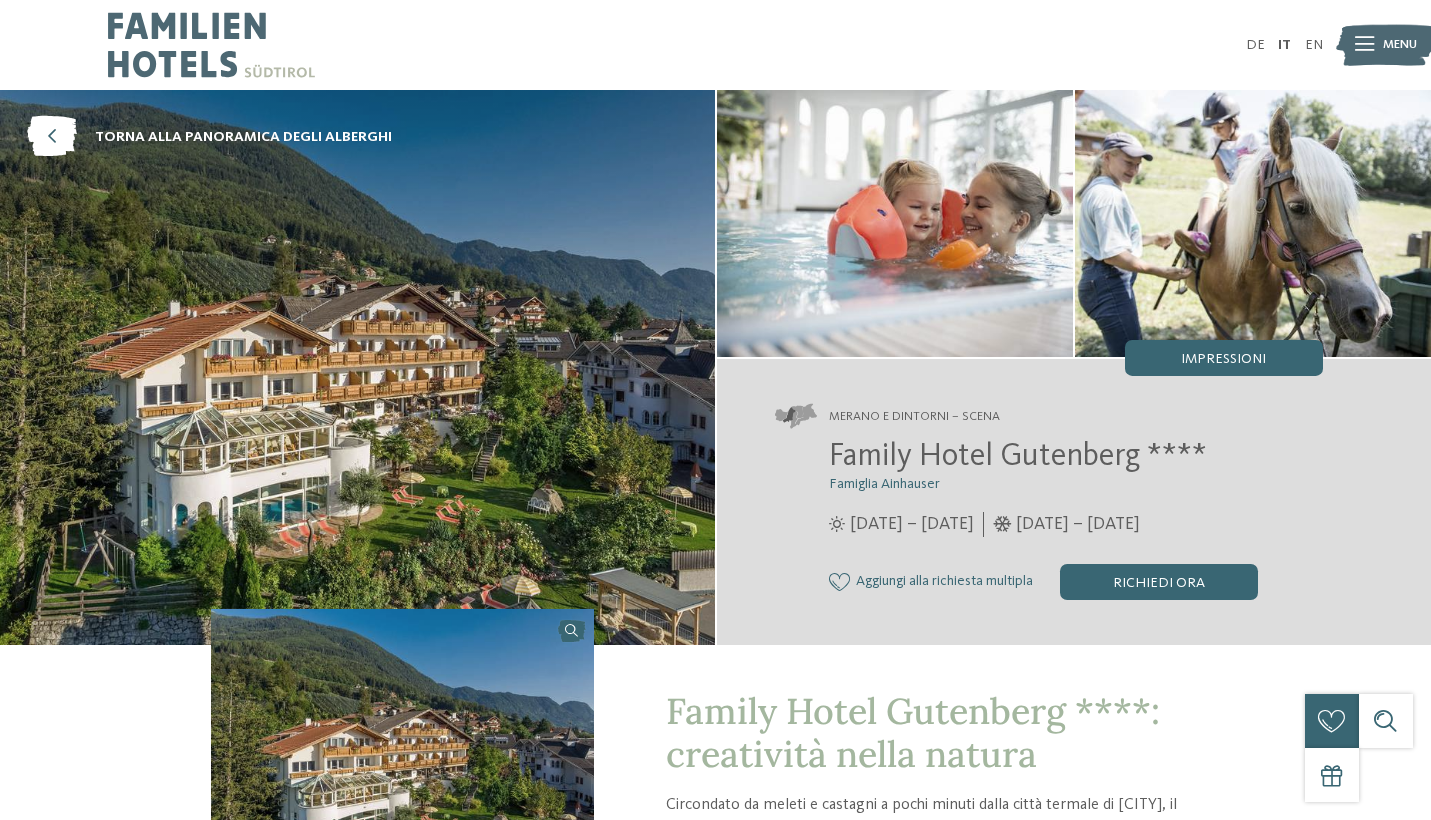 scroll, scrollTop: 0, scrollLeft: 0, axis: both 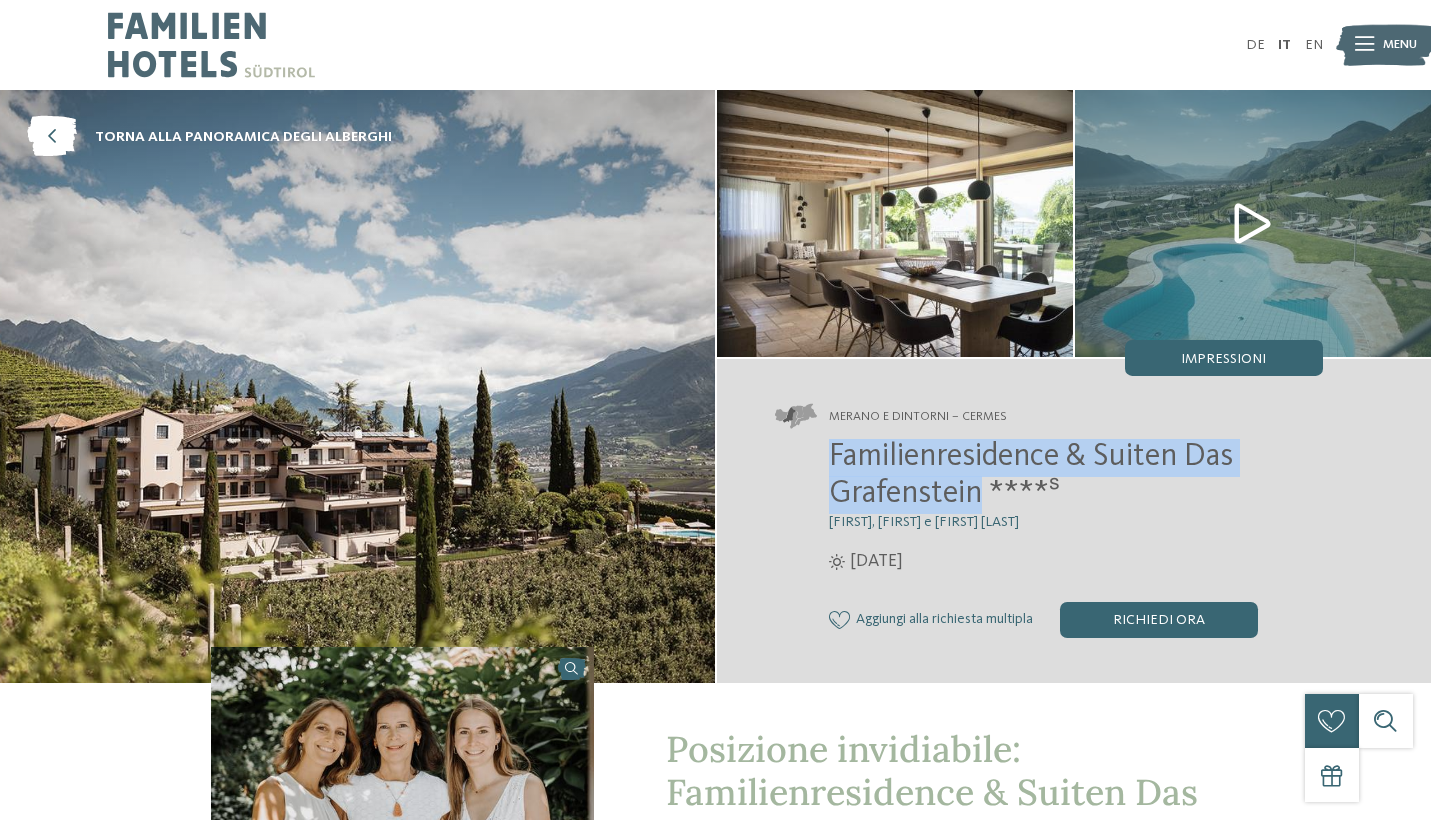 drag, startPoint x: 833, startPoint y: 454, endPoint x: 975, endPoint y: 492, distance: 146.9966 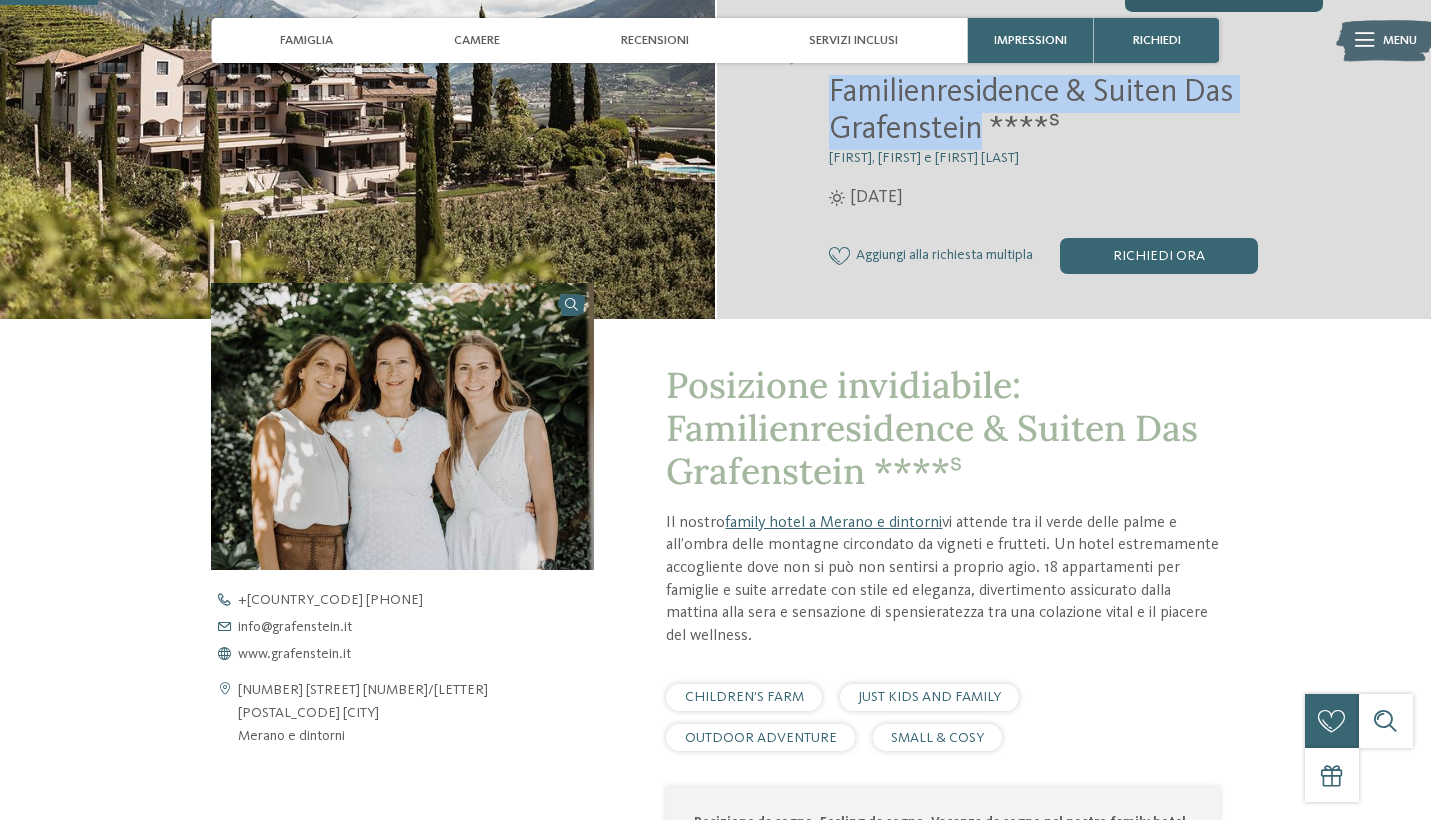 scroll, scrollTop: 366, scrollLeft: 0, axis: vertical 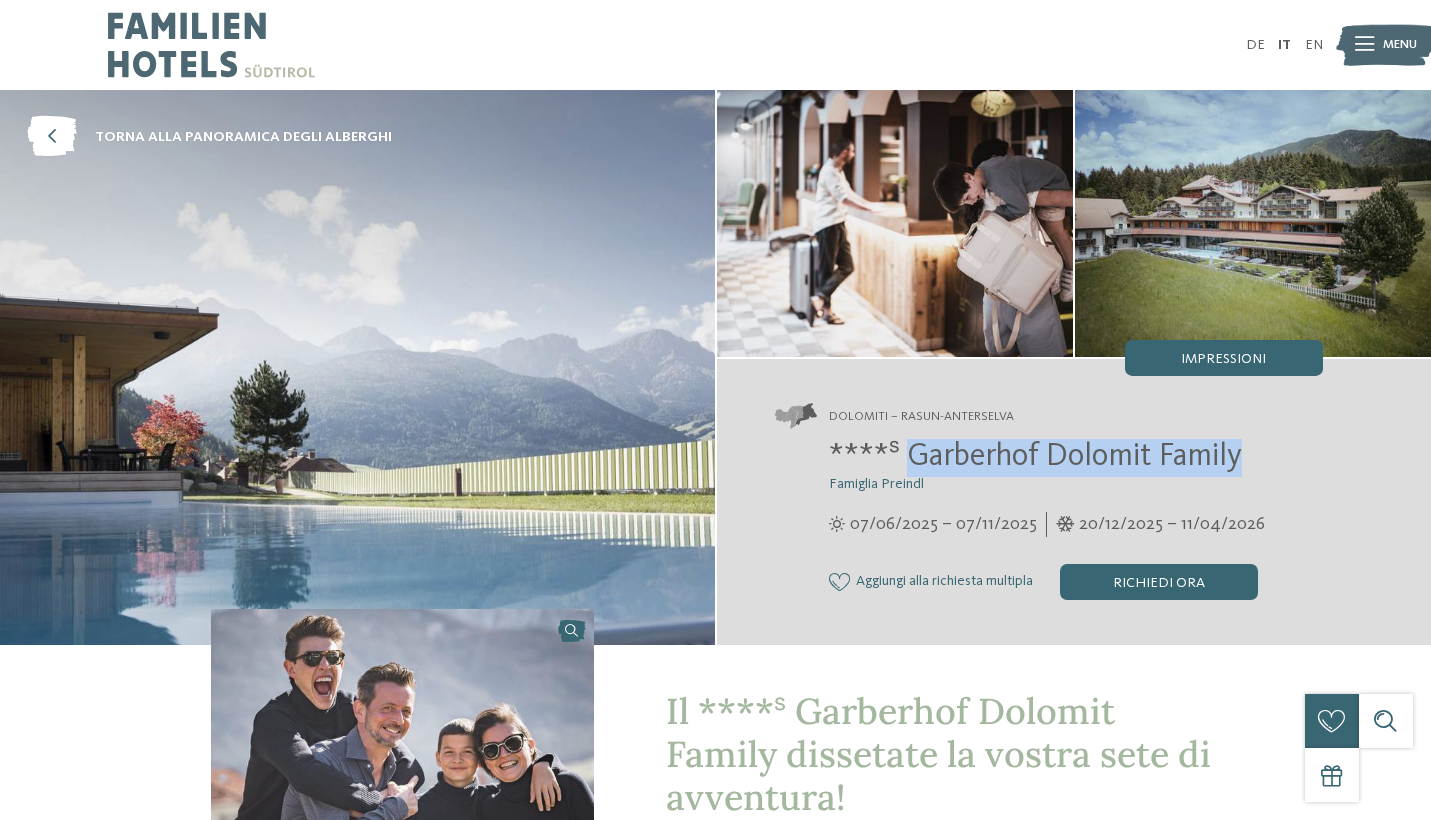 drag, startPoint x: 905, startPoint y: 455, endPoint x: 1234, endPoint y: 459, distance: 329.02432 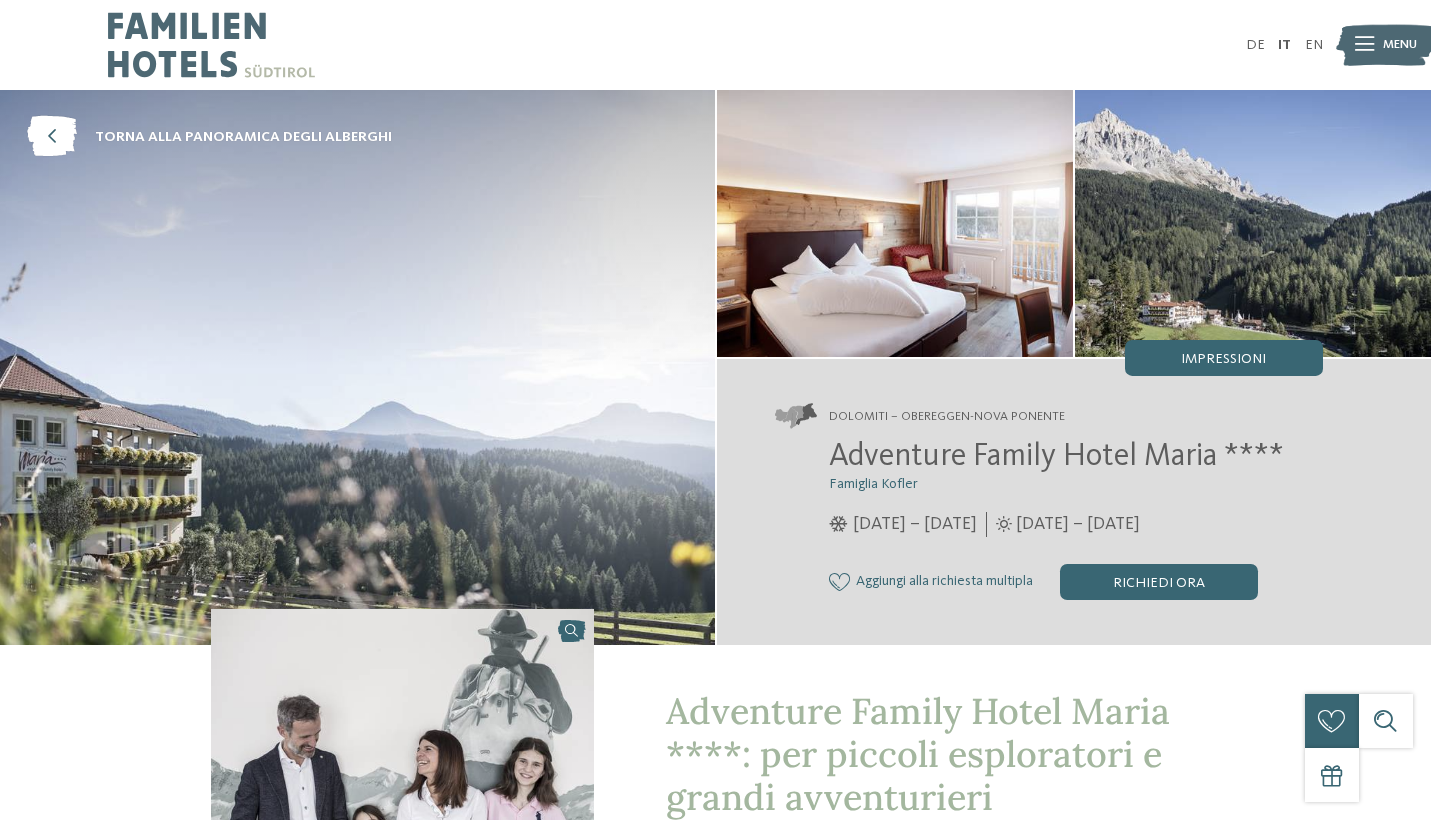 scroll, scrollTop: 0, scrollLeft: 0, axis: both 